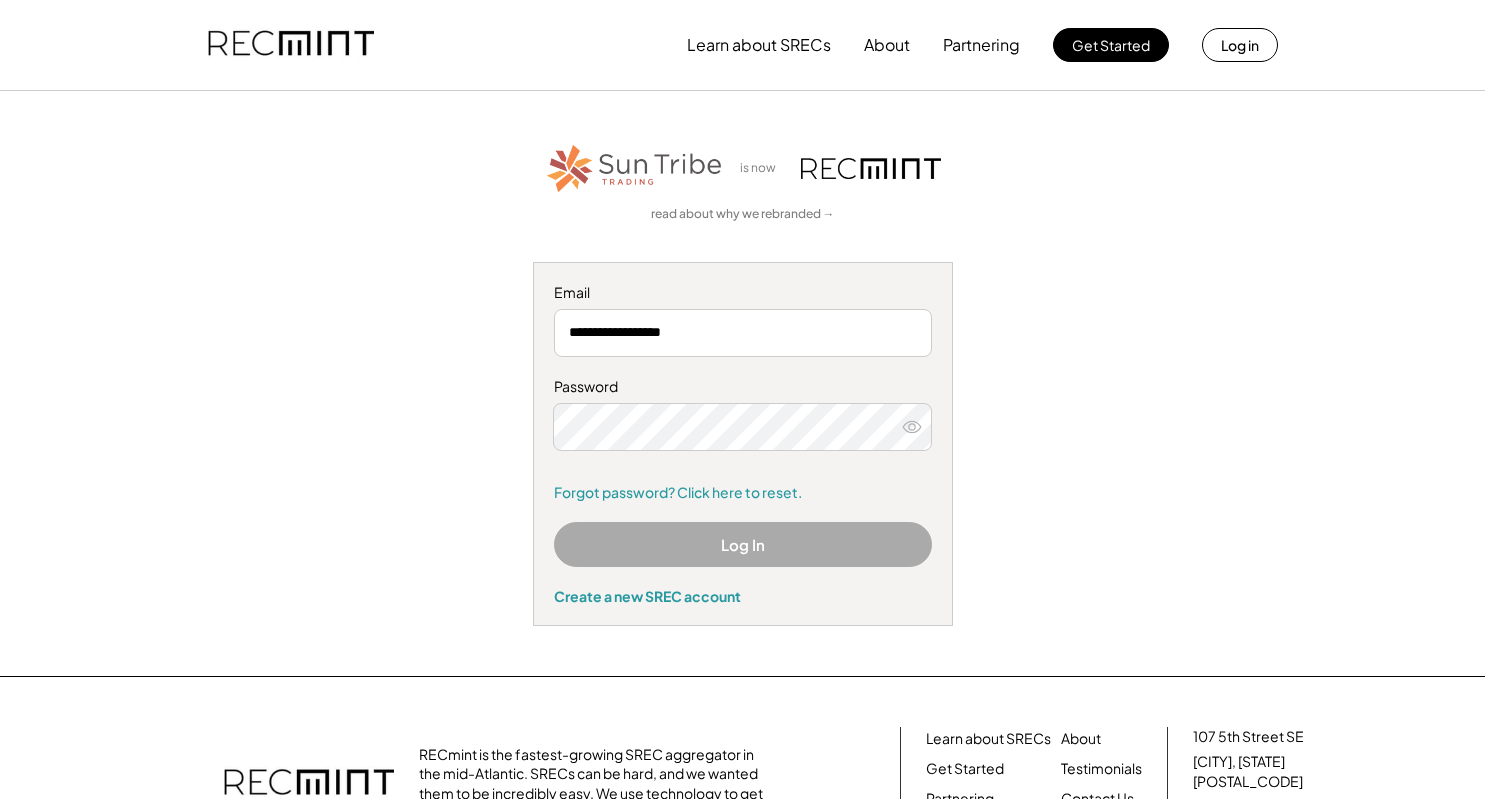 scroll, scrollTop: 0, scrollLeft: 0, axis: both 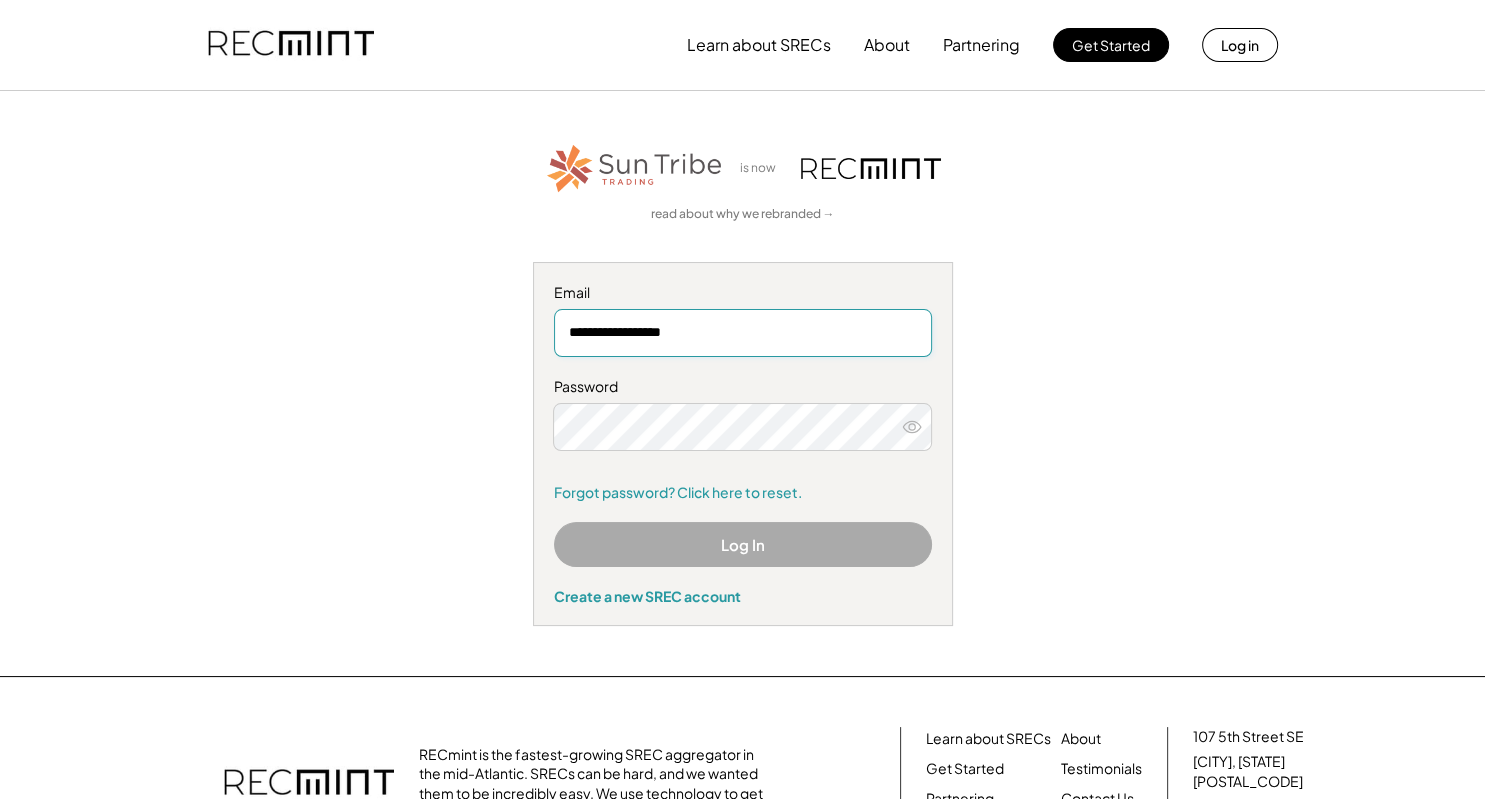 click on "**********" at bounding box center (743, 333) 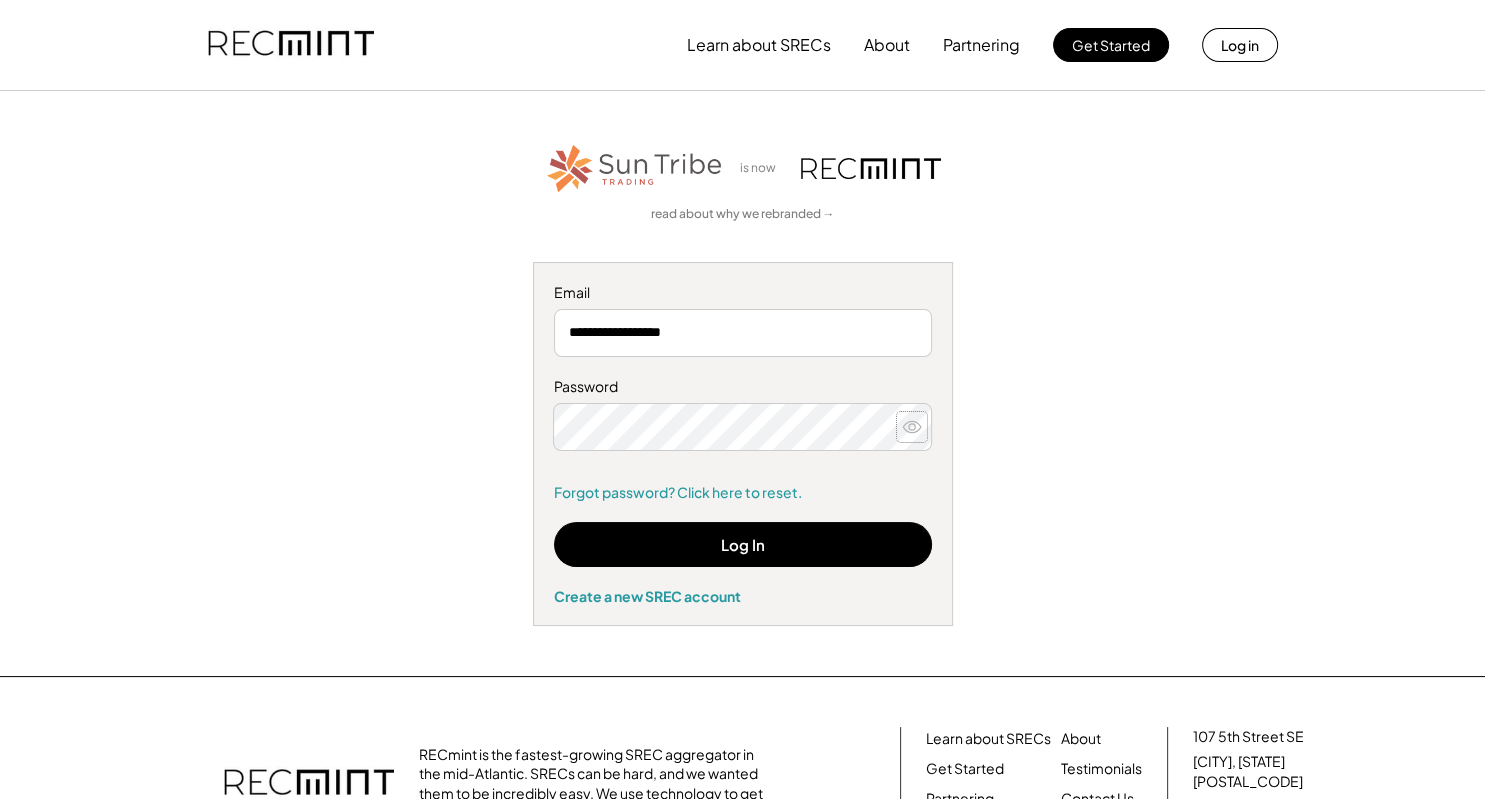 click 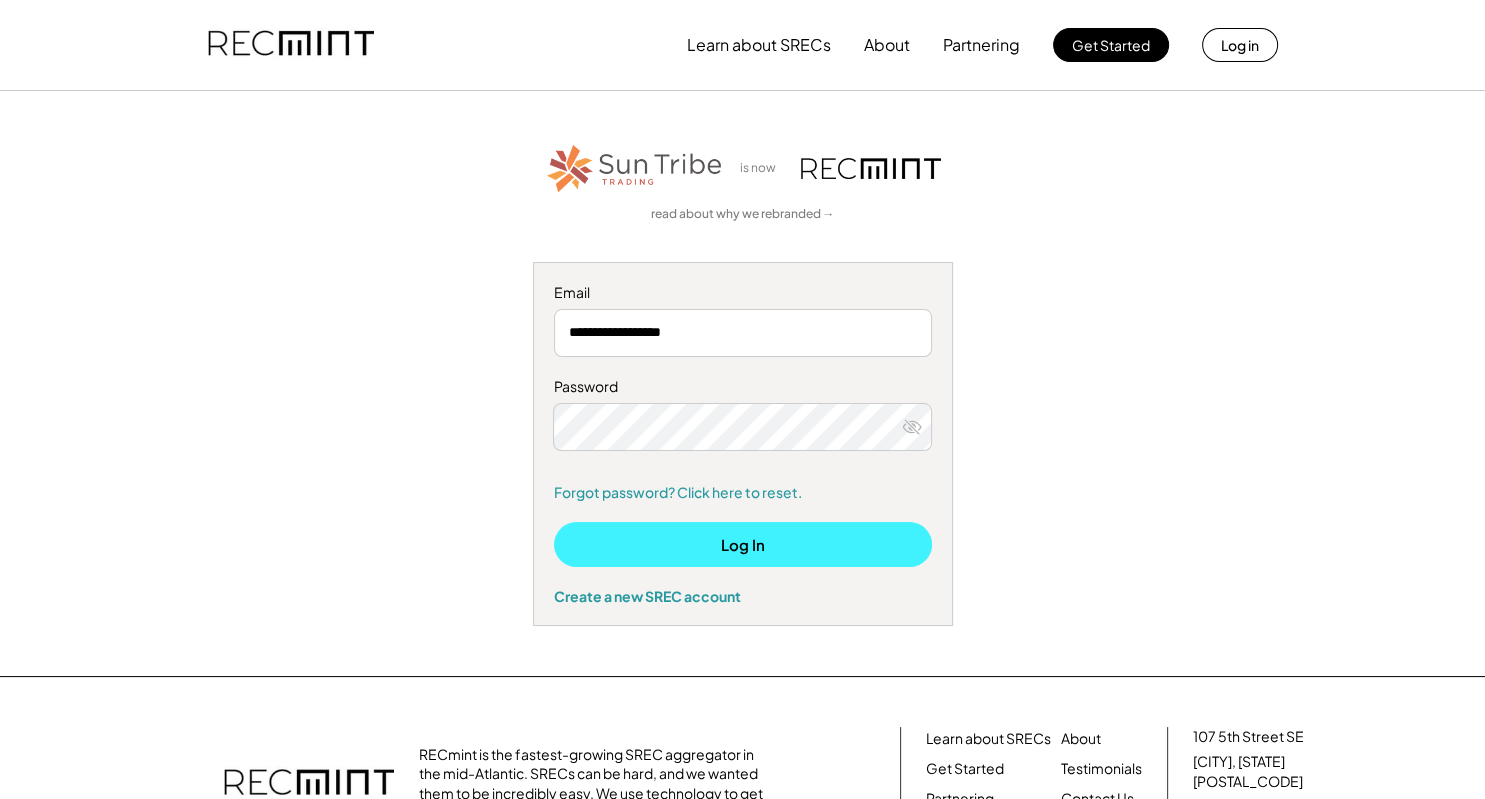 click on "Log In" at bounding box center [743, 544] 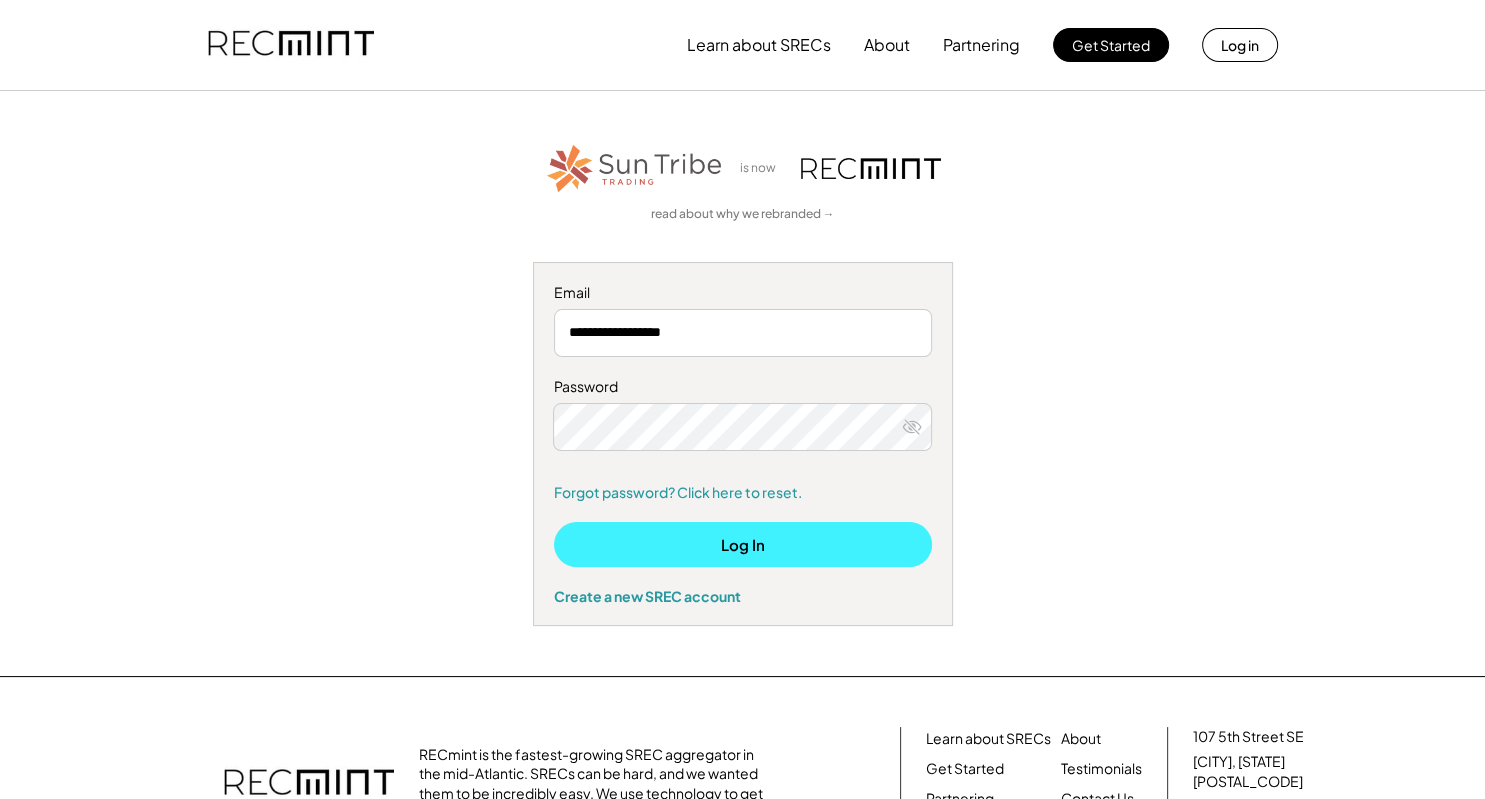 type 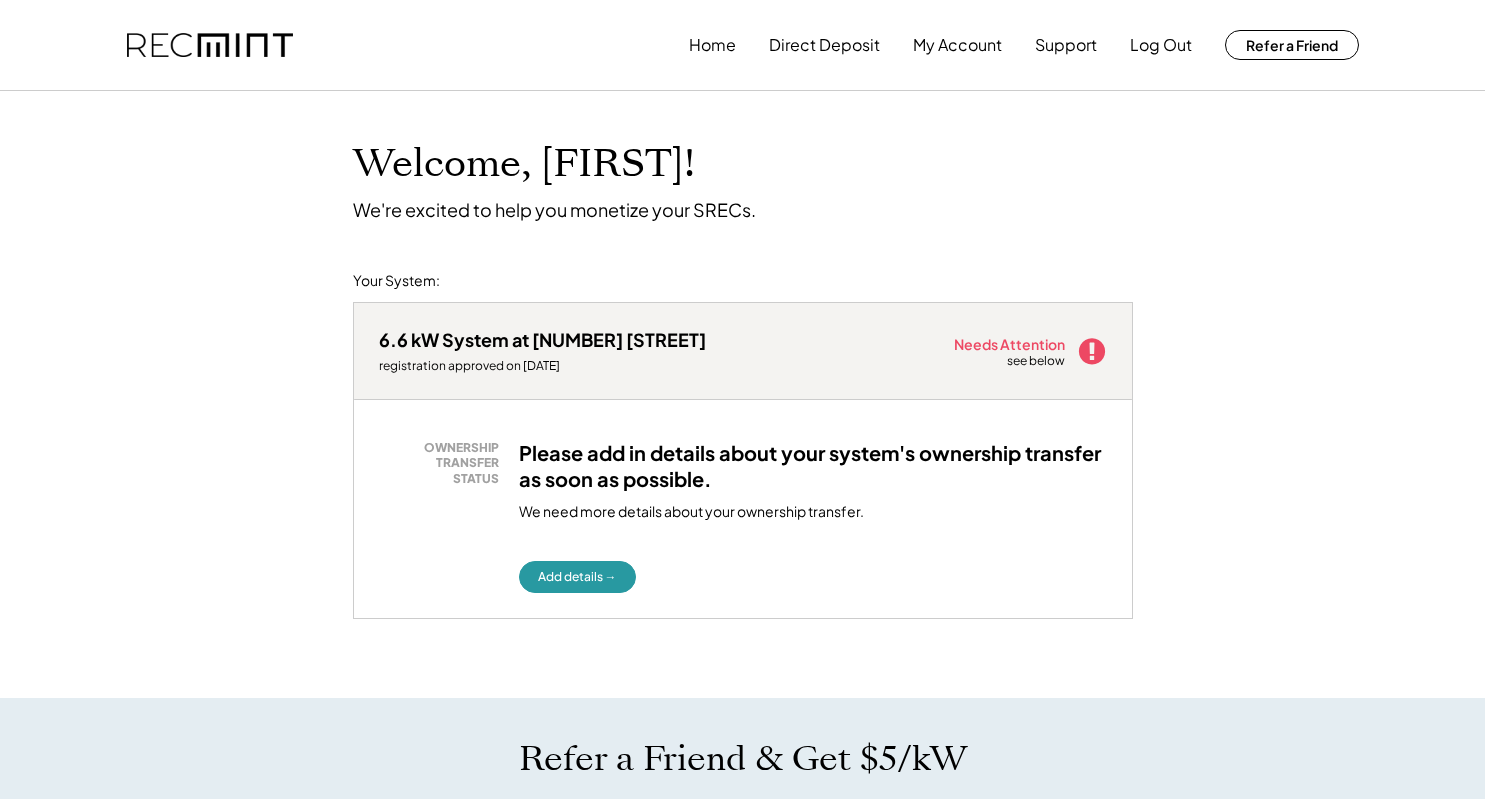 scroll, scrollTop: 0, scrollLeft: 0, axis: both 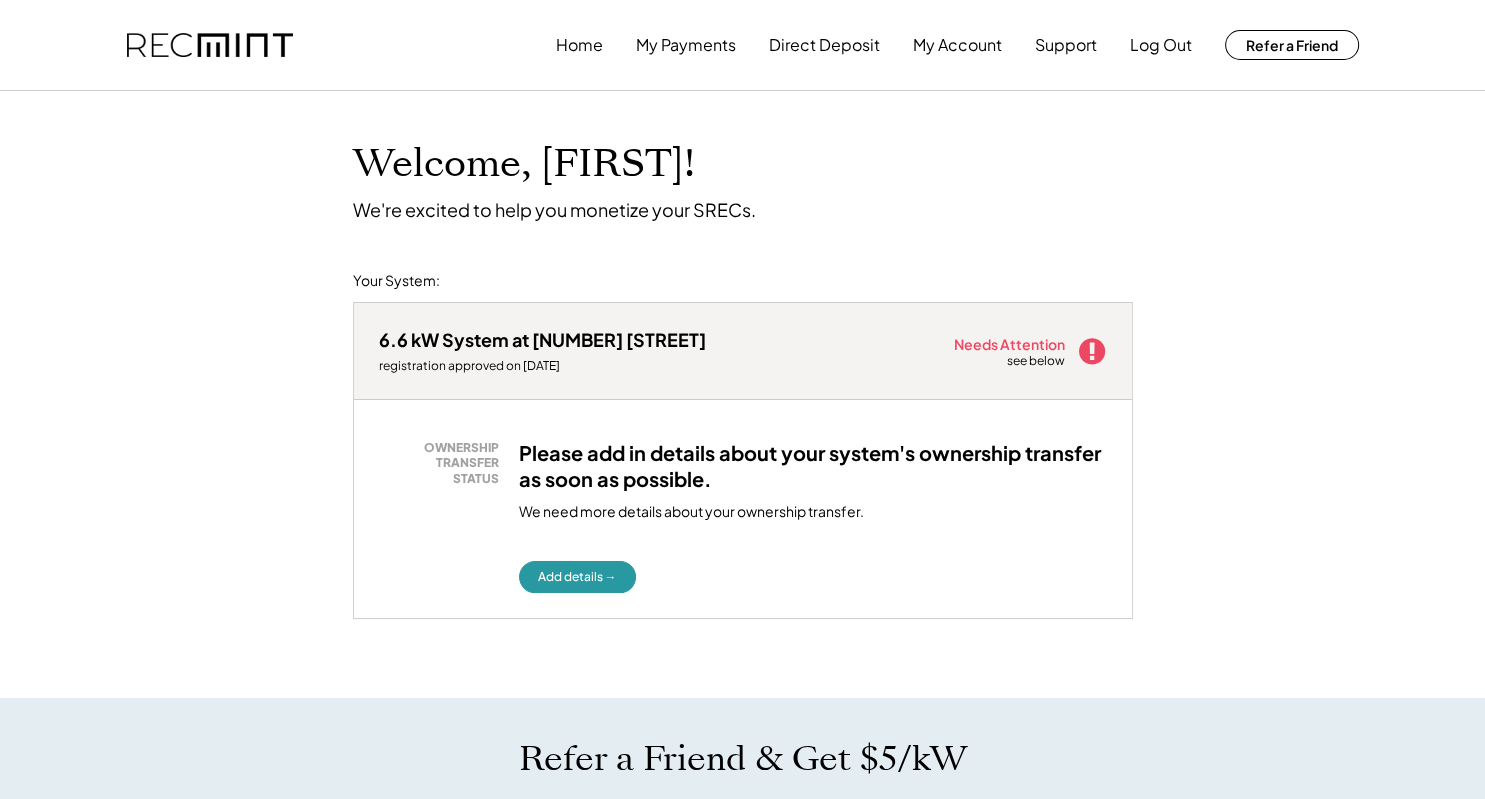 click on "We need more details about your ownership transfer." at bounding box center [691, 517] 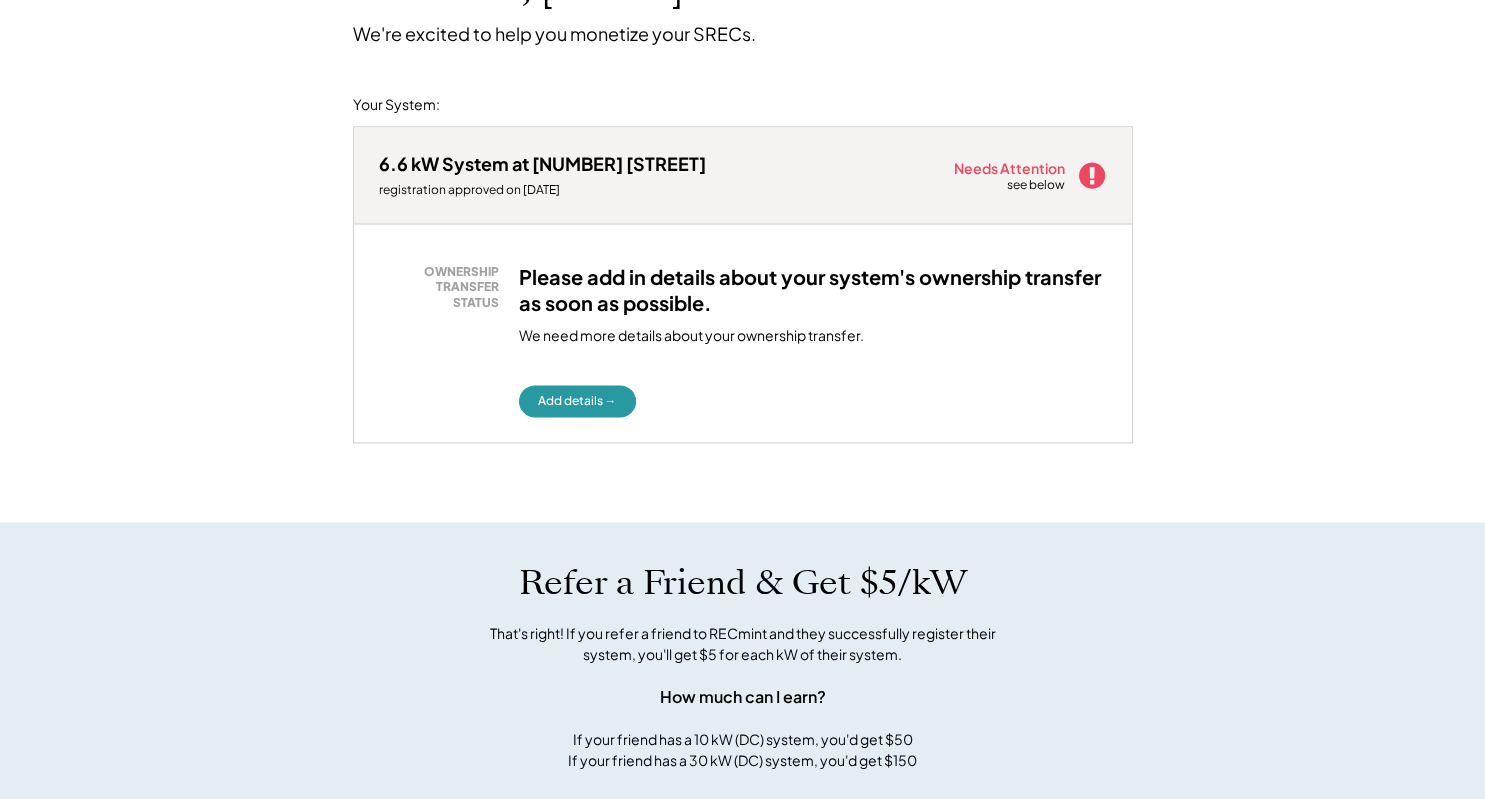 scroll, scrollTop: 173, scrollLeft: 0, axis: vertical 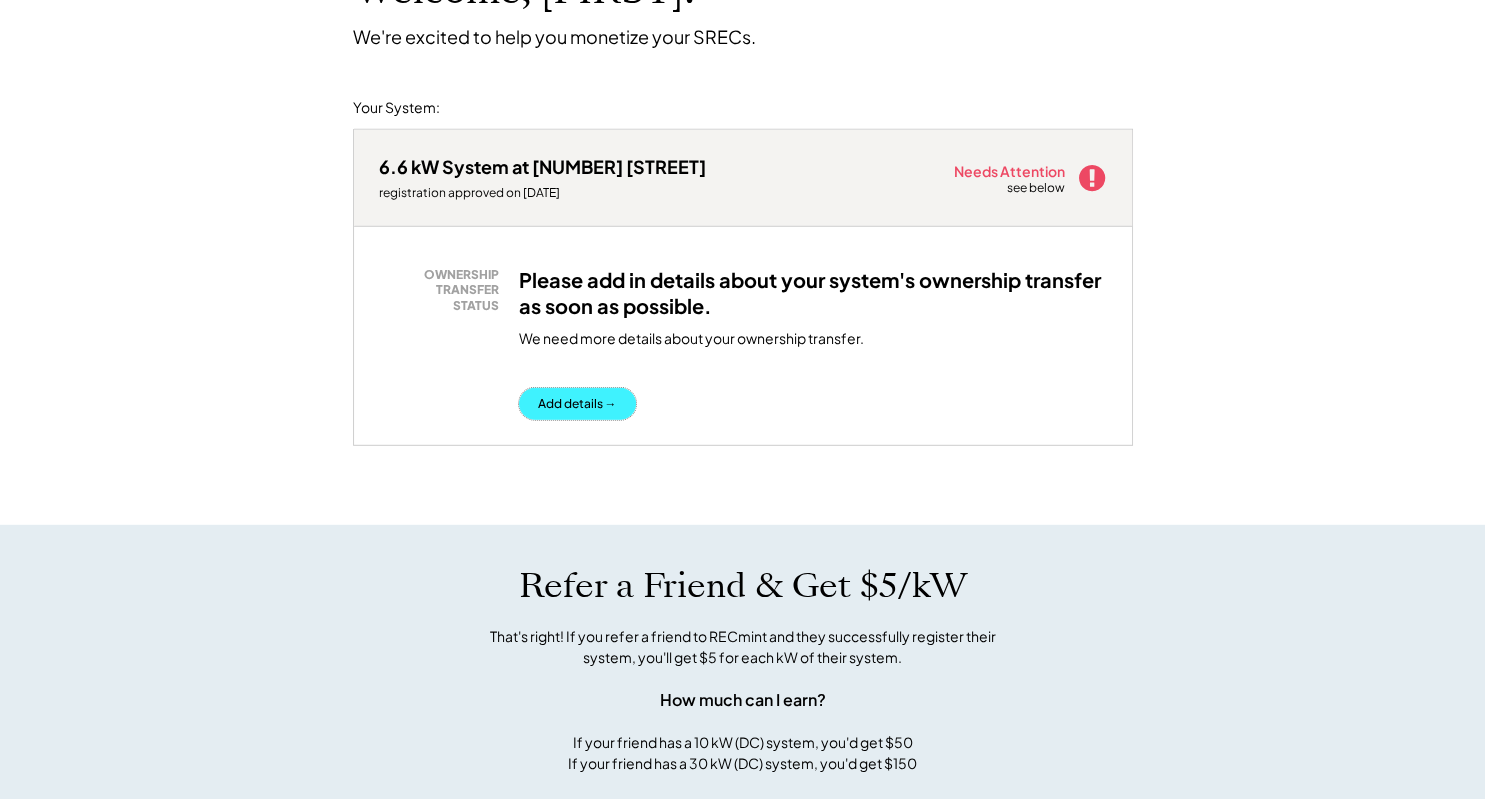 click on "Add details →" at bounding box center (577, 404) 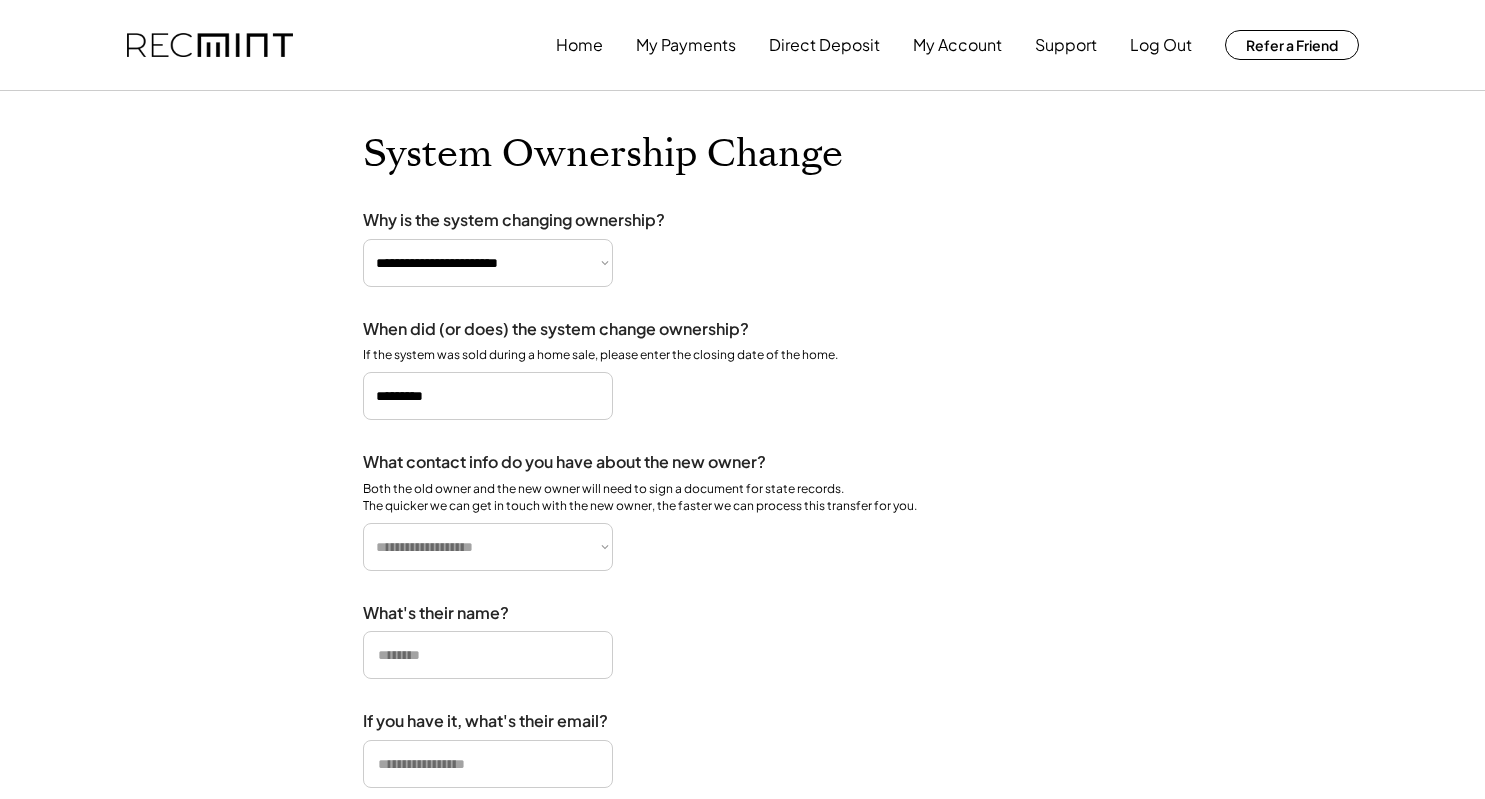 select on "**********" 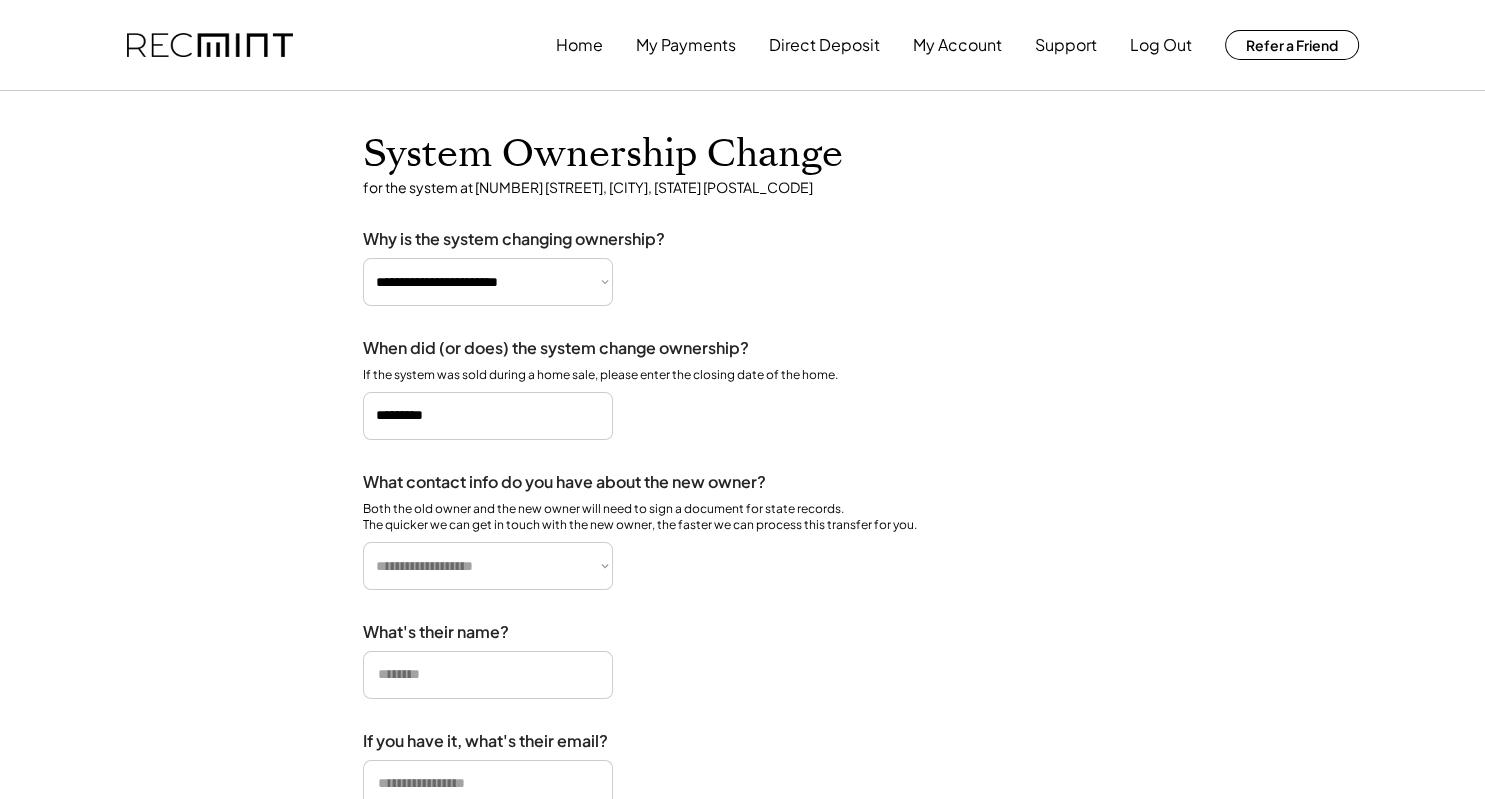 click on "**********" at bounding box center (488, 282) 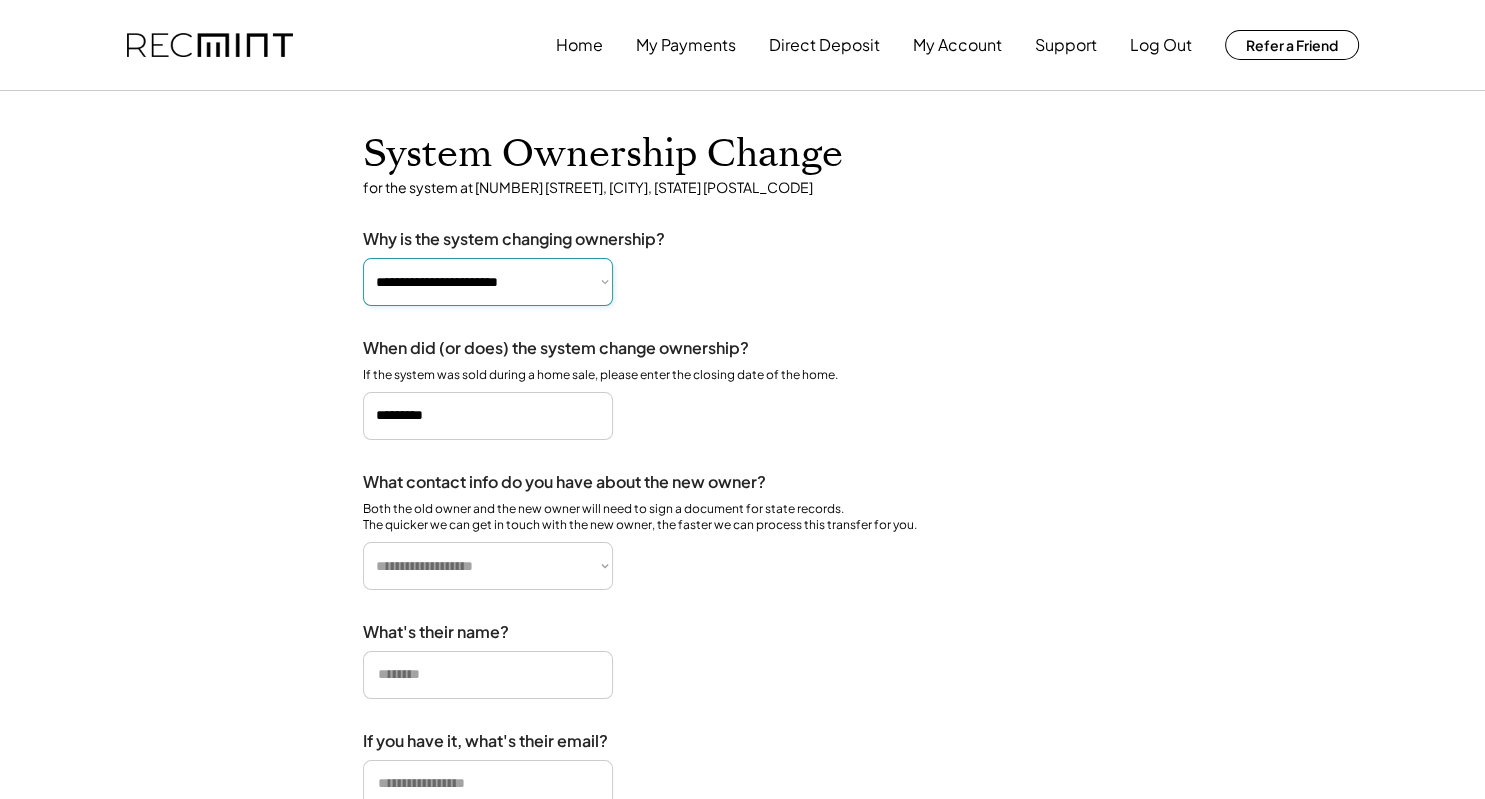 click on "**********" at bounding box center [488, 282] 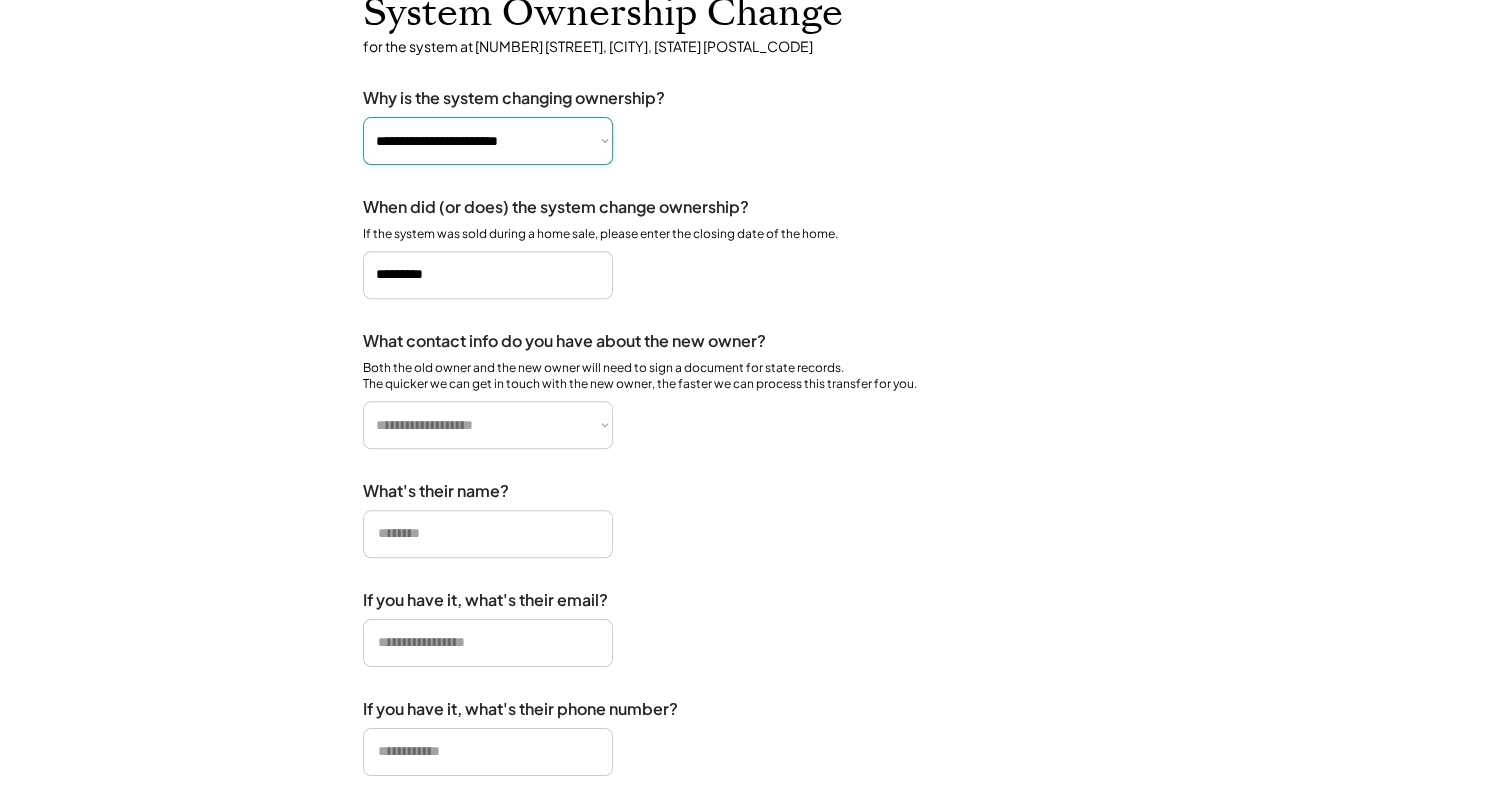 scroll, scrollTop: 151, scrollLeft: 0, axis: vertical 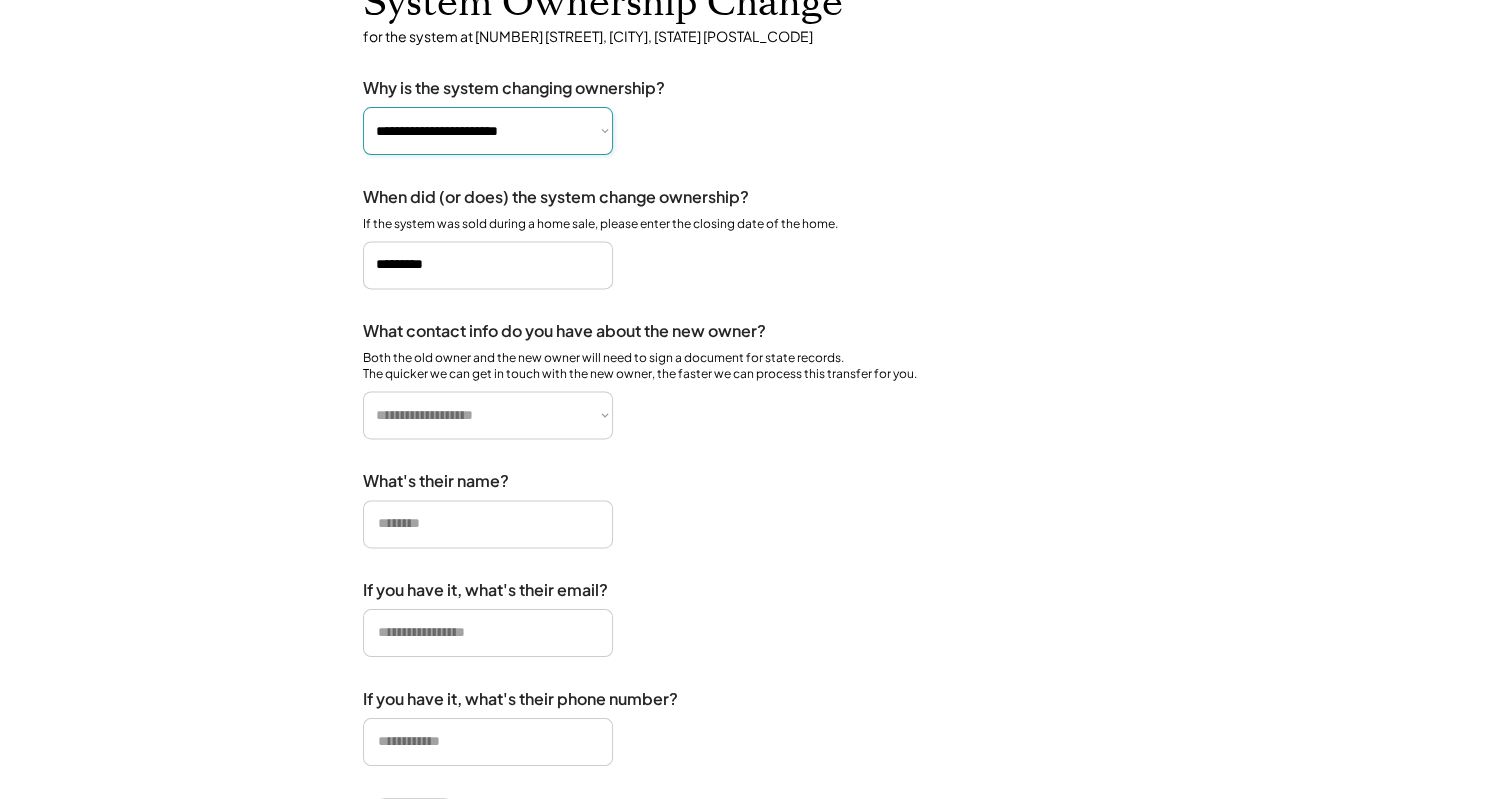 click on "**********" at bounding box center [488, 415] 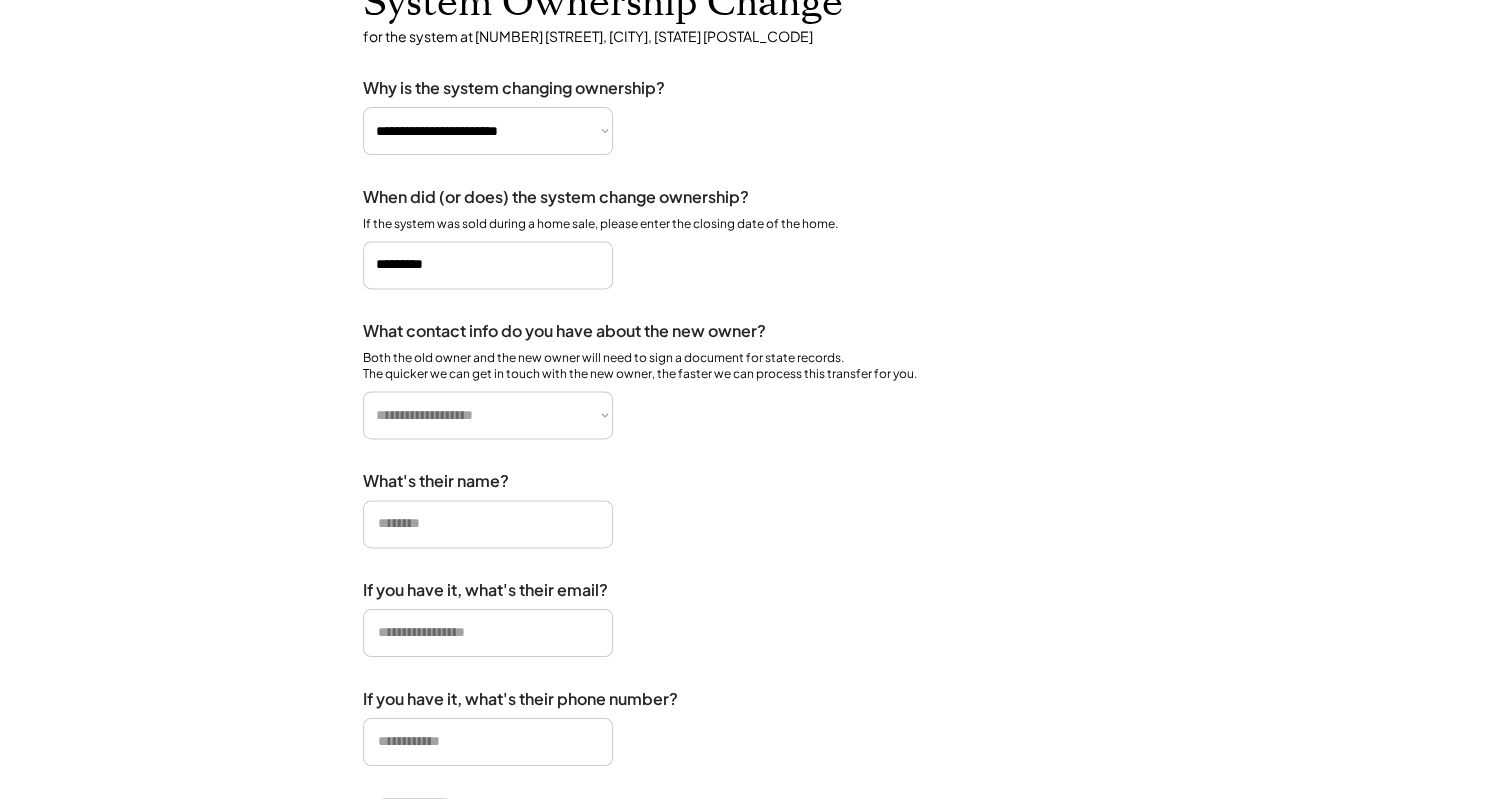 click on "What's their name?" at bounding box center [743, 509] 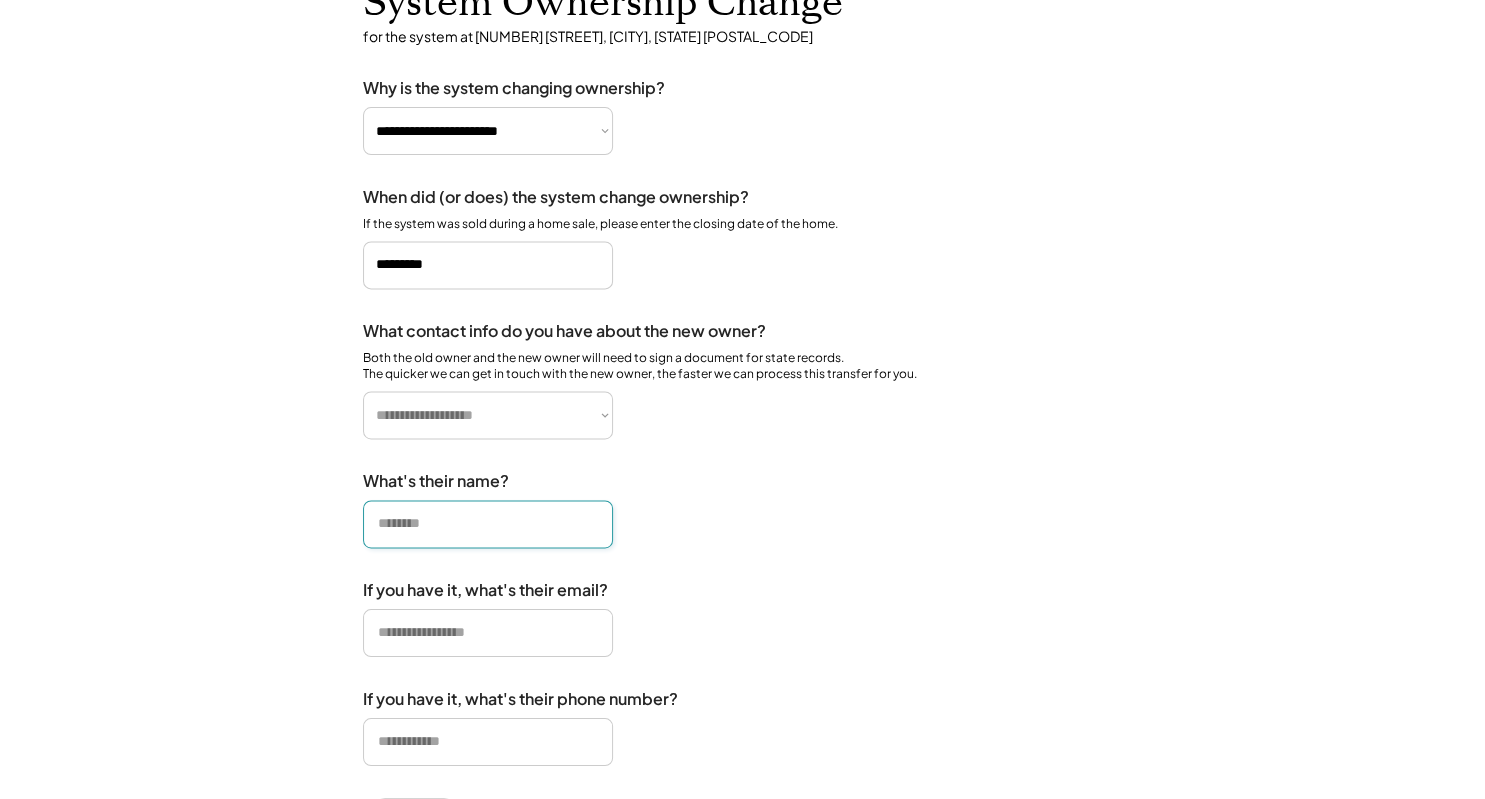 click at bounding box center (488, 524) 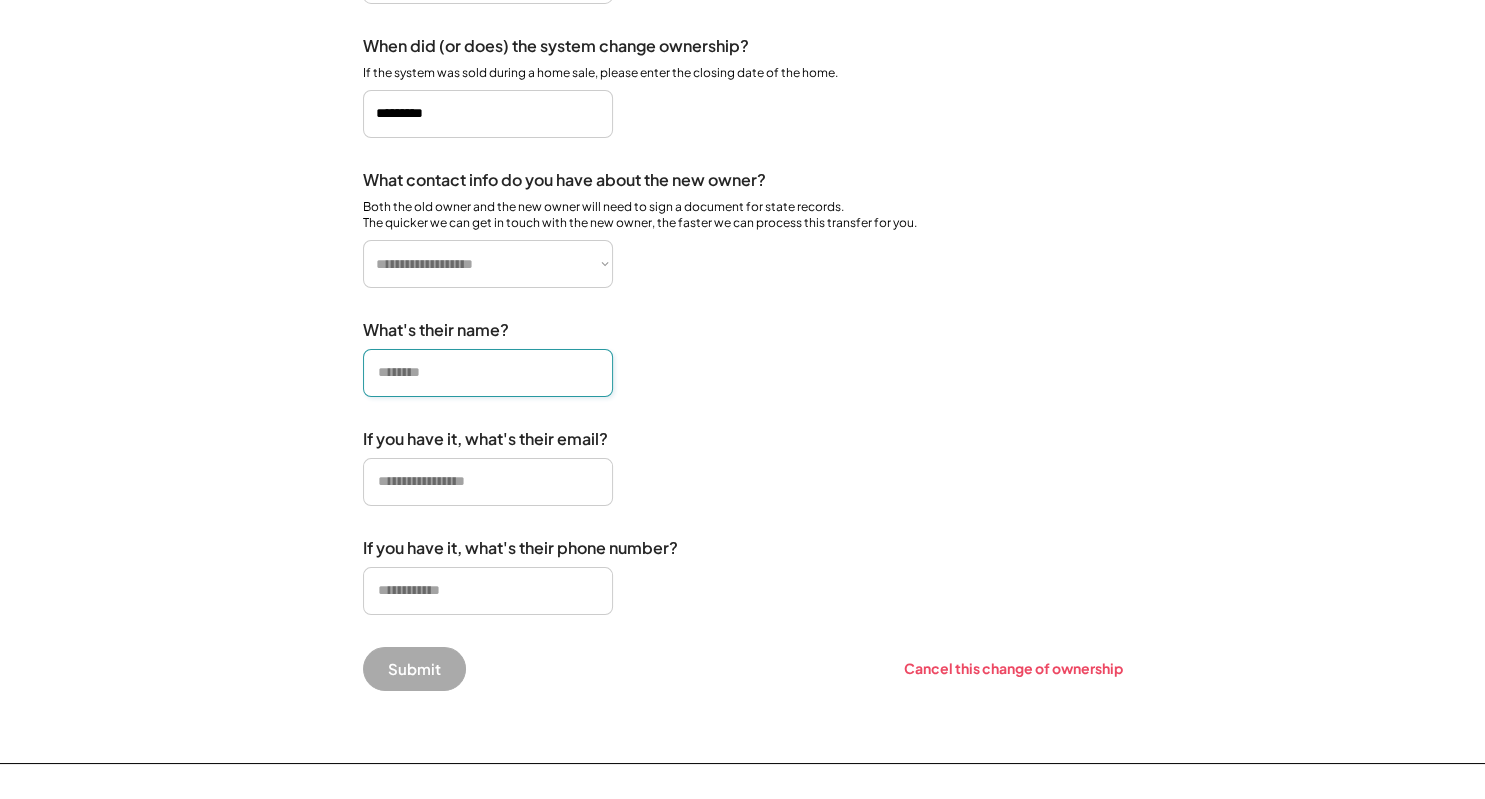 scroll, scrollTop: 304, scrollLeft: 0, axis: vertical 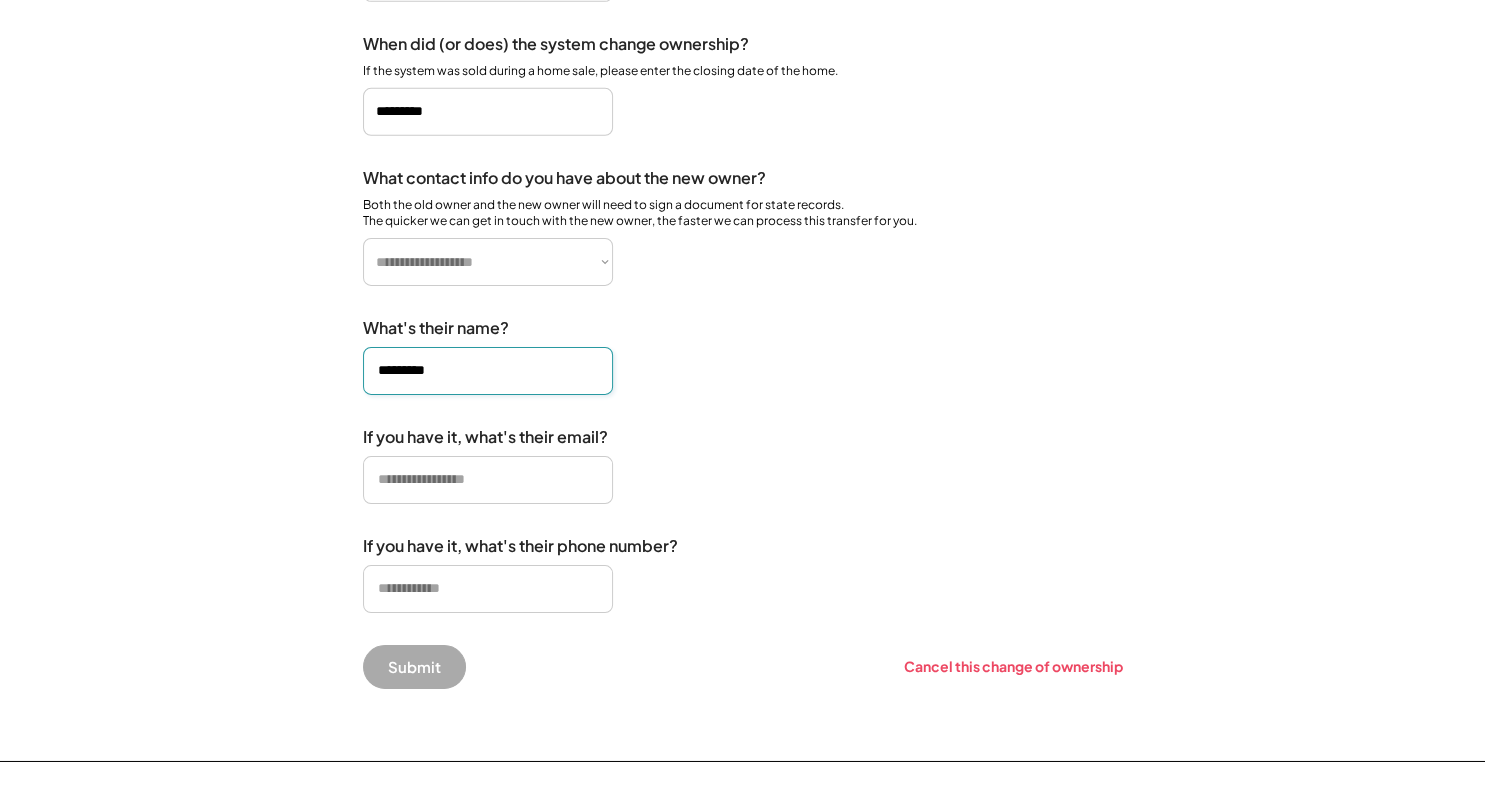 type on "*********" 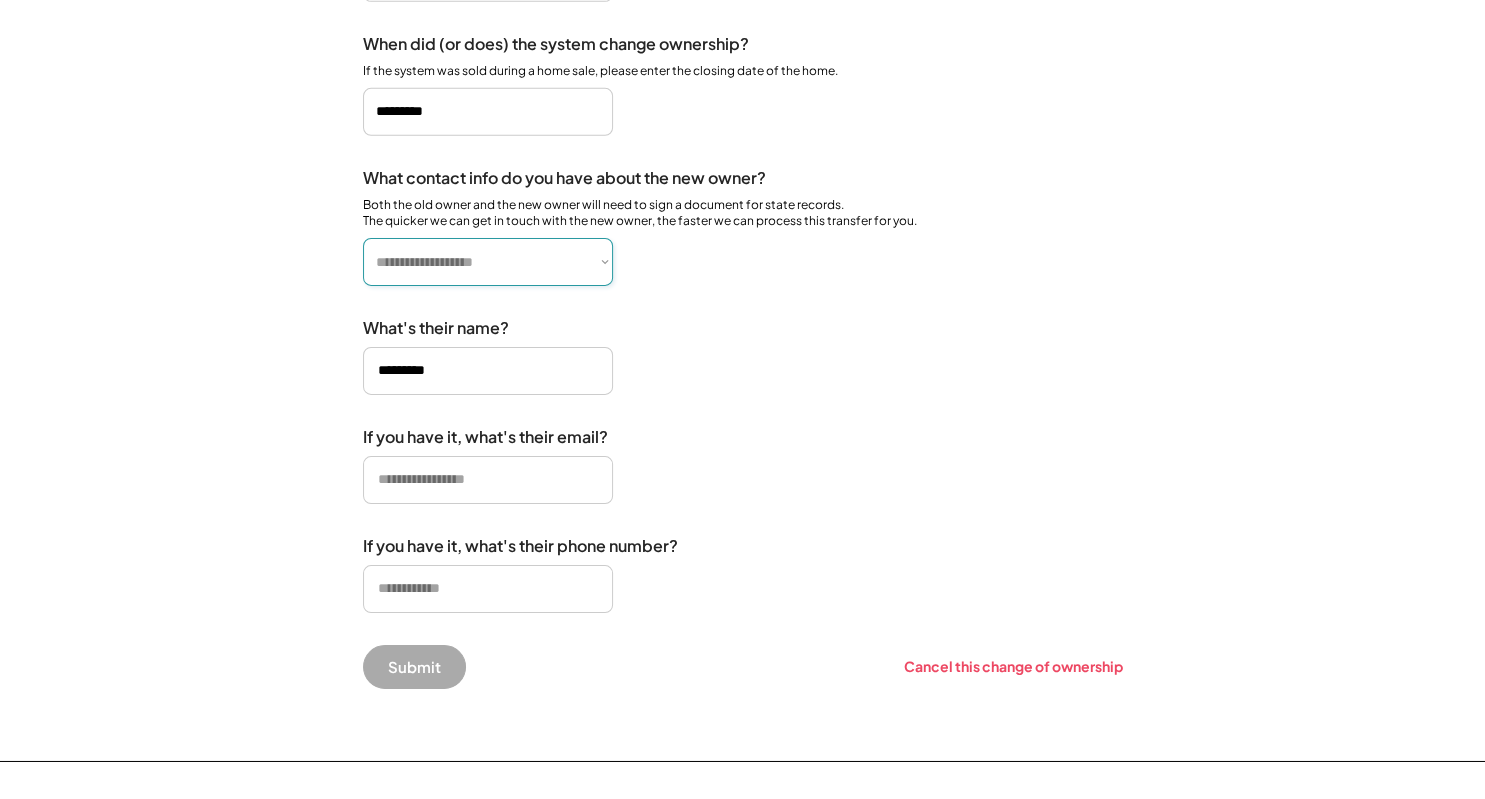 select on "**********" 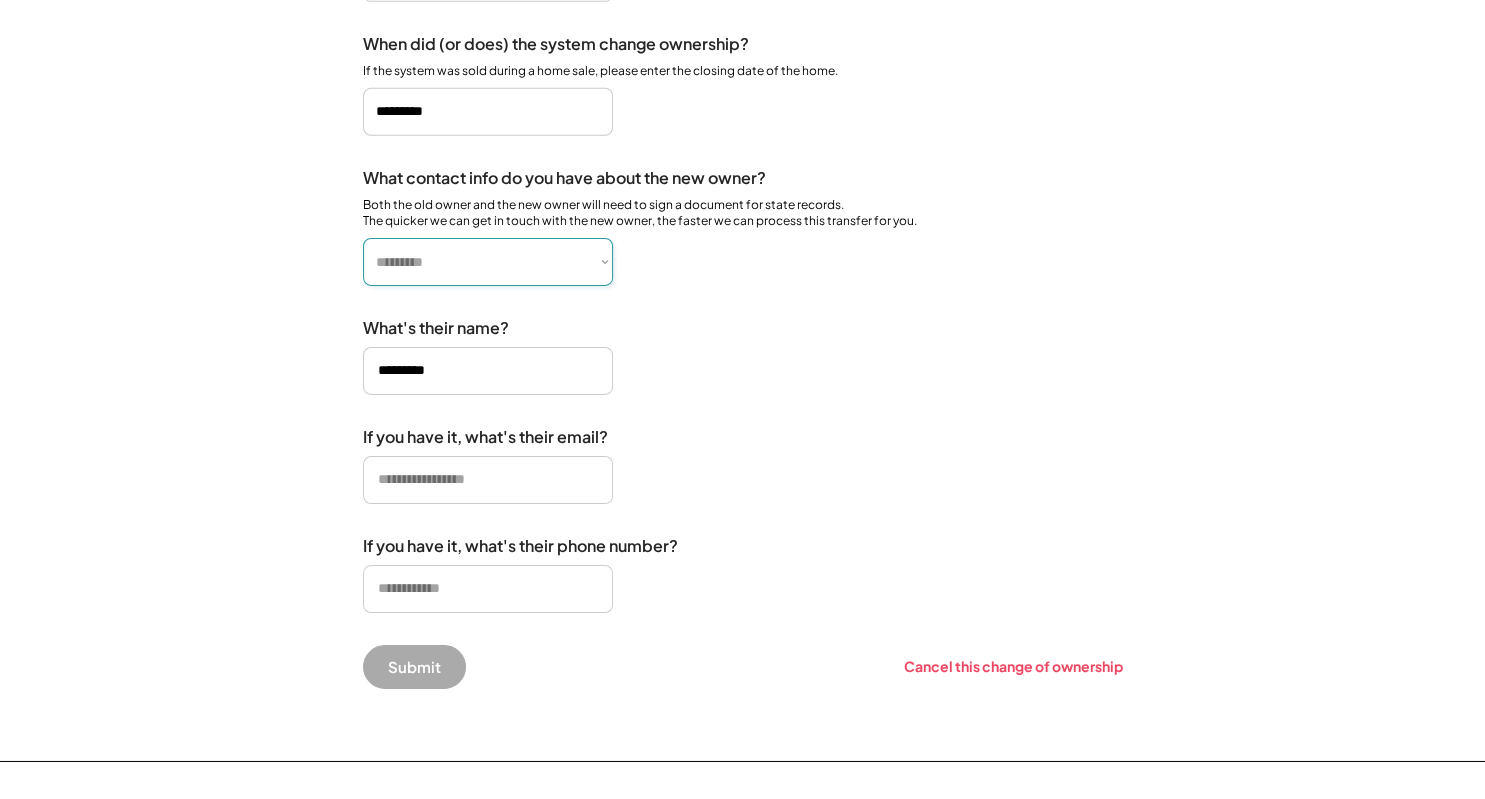click on "*********" at bounding box center [0, 0] 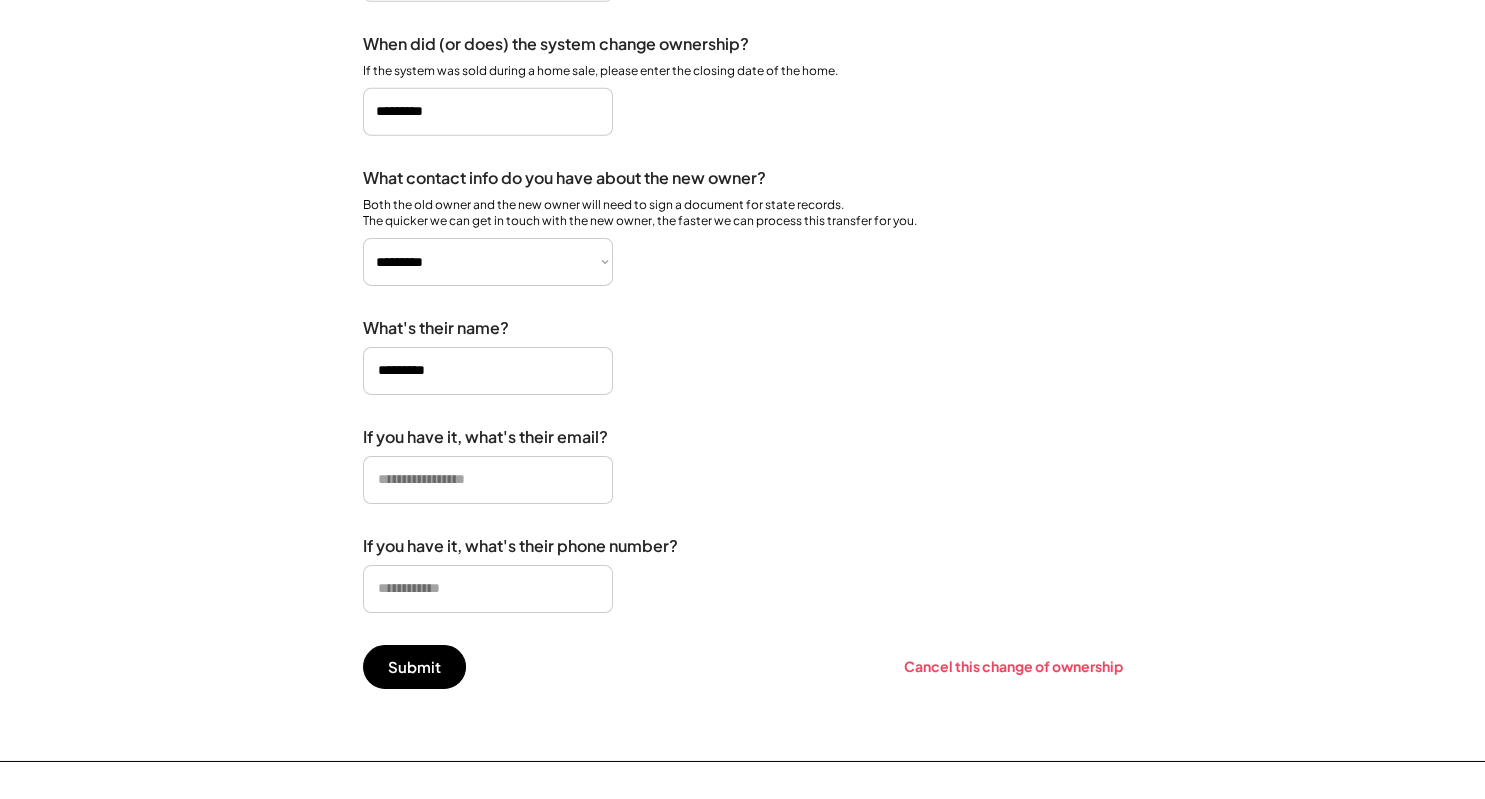 click at bounding box center (488, 589) 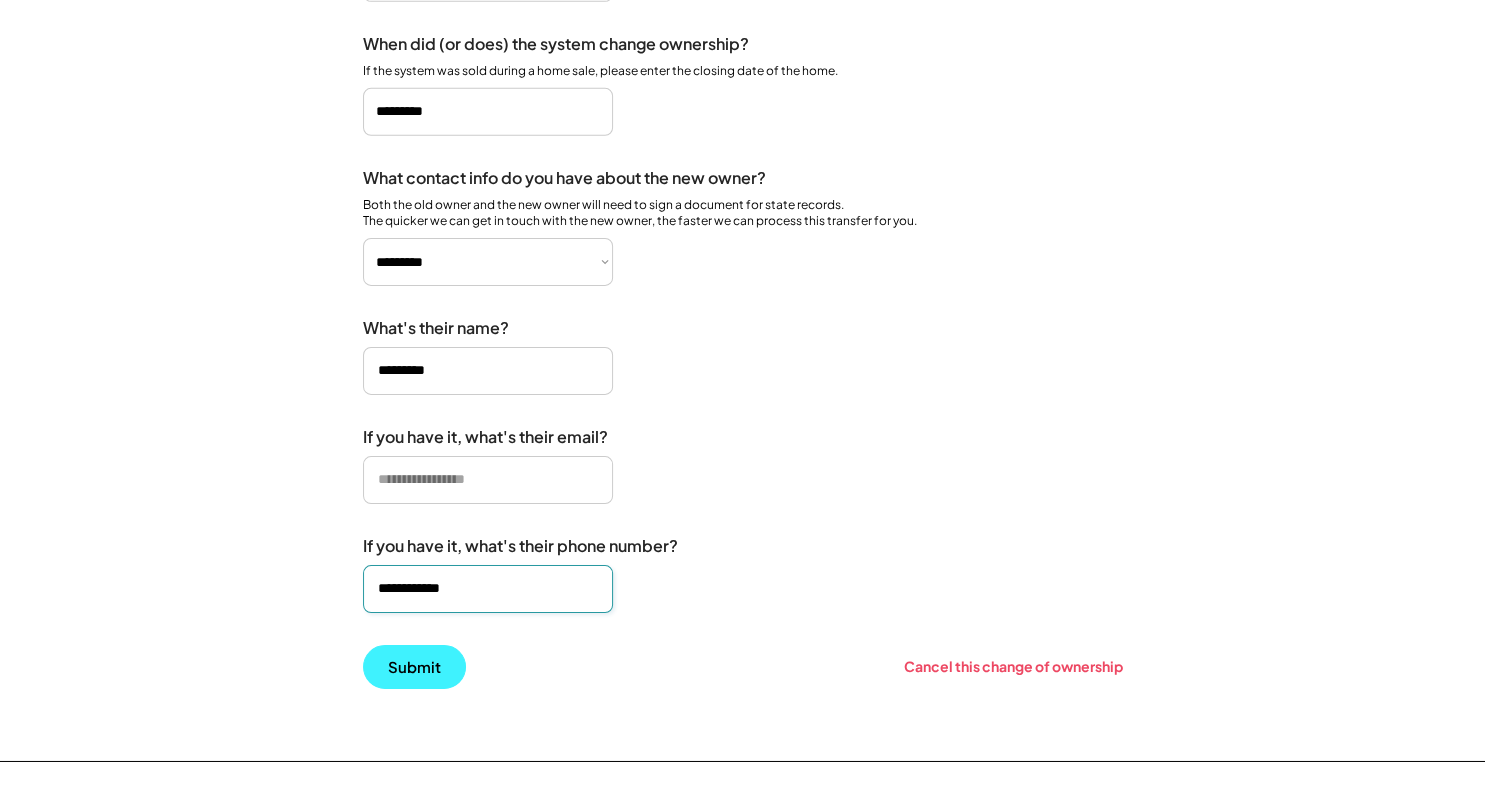 type on "**********" 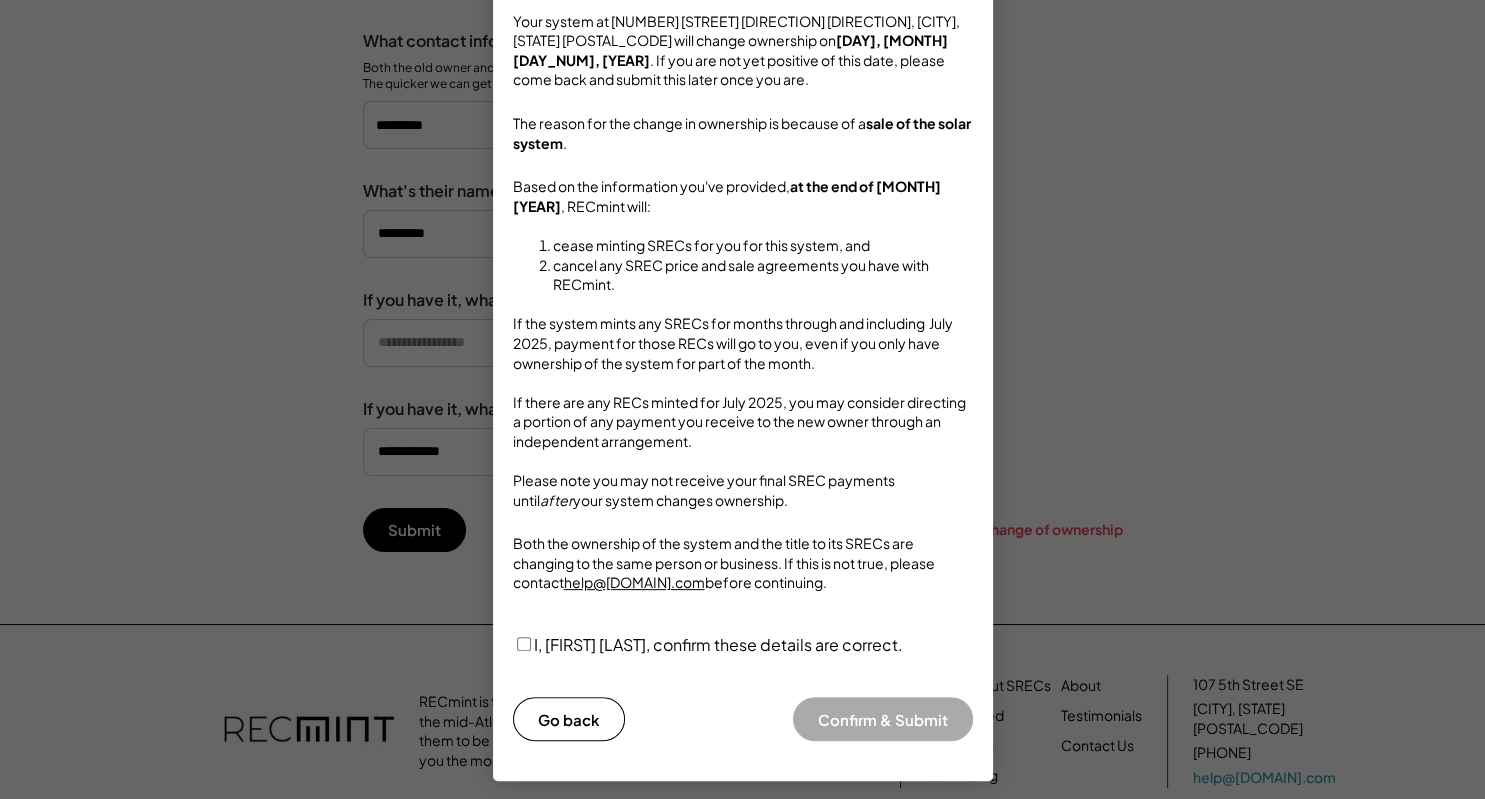 scroll, scrollTop: 498, scrollLeft: 0, axis: vertical 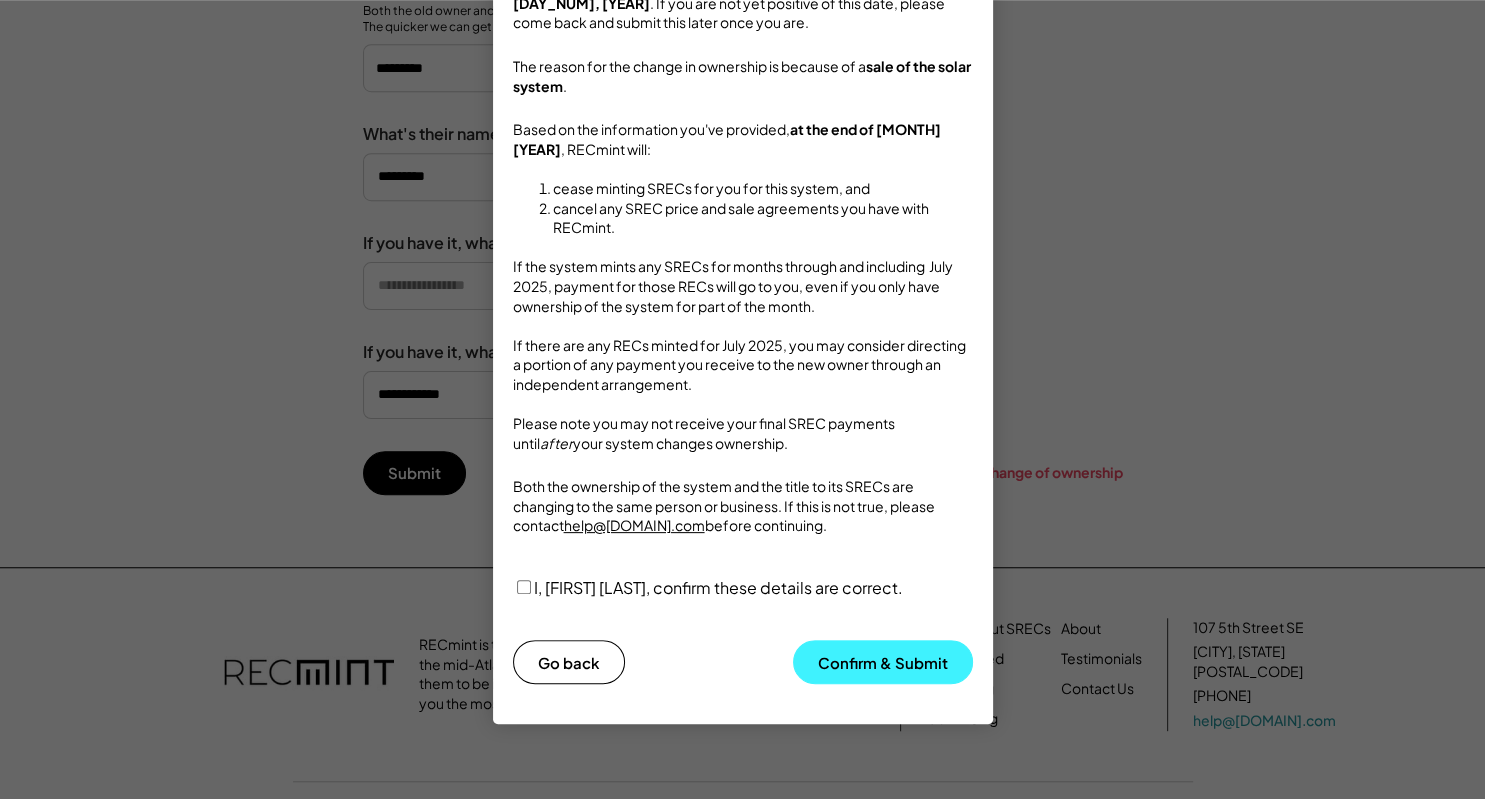 click on "Confirm & Submit" at bounding box center [883, 662] 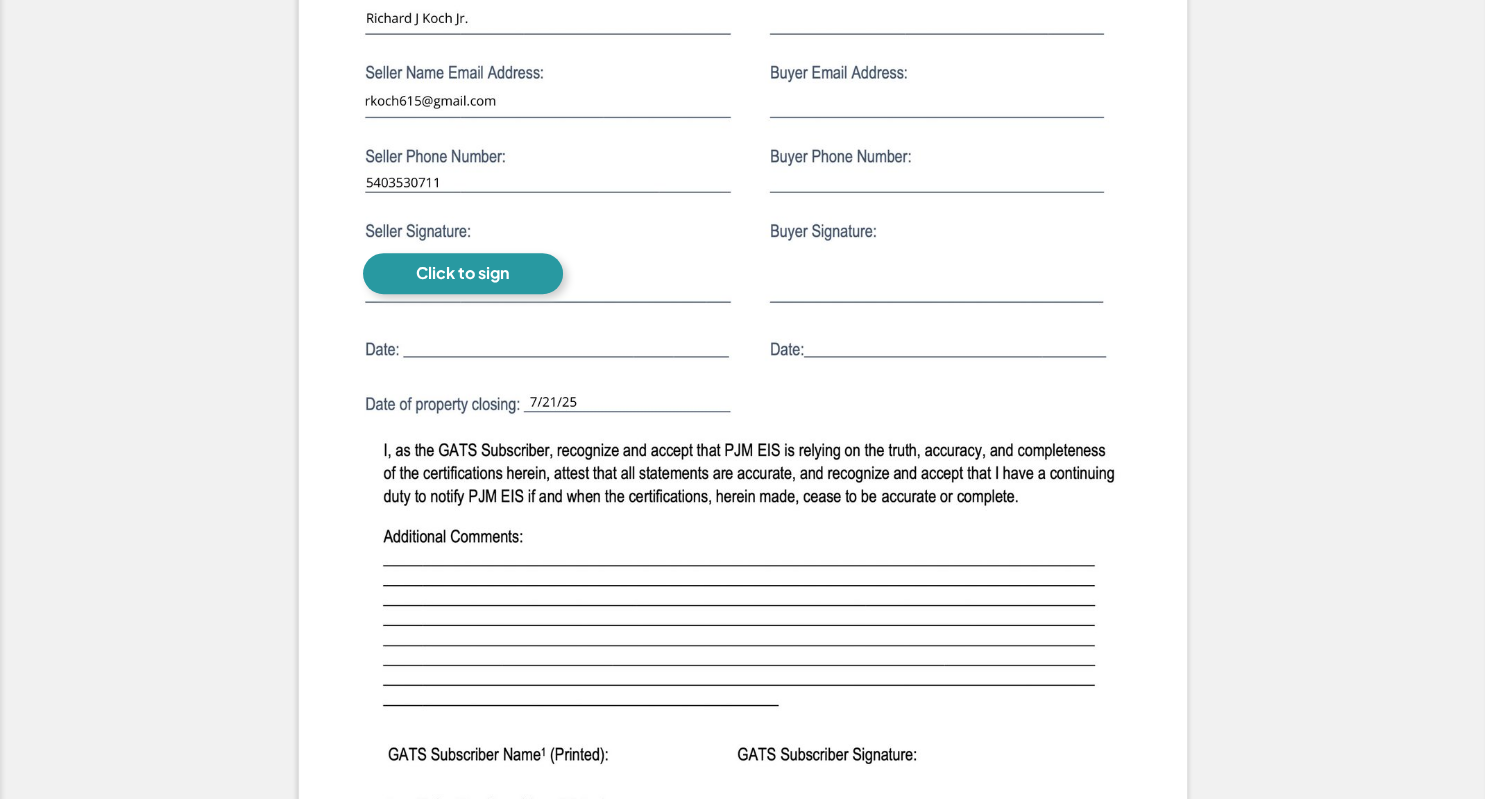 scroll, scrollTop: 1652, scrollLeft: 0, axis: vertical 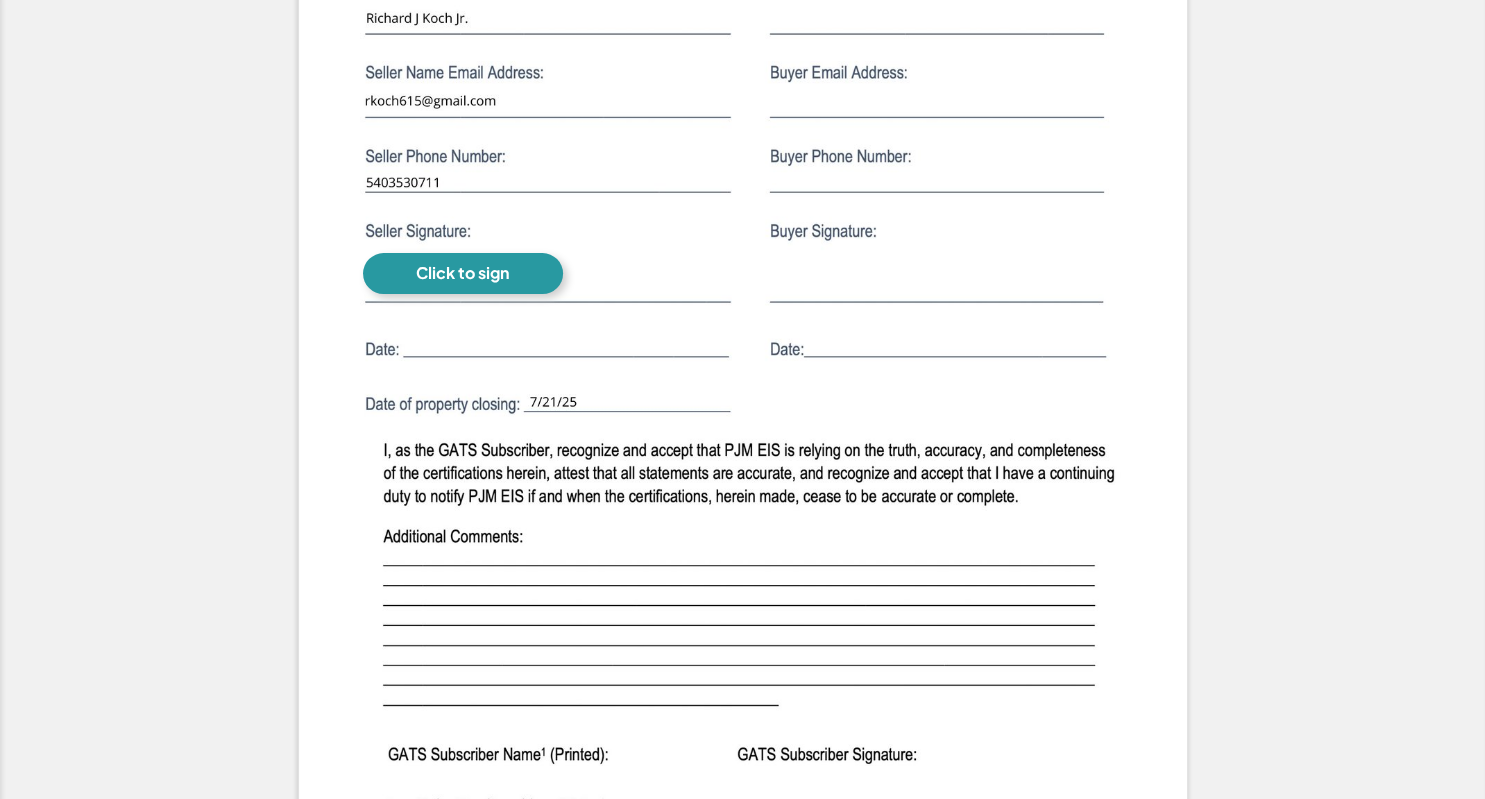 click on "Click to sign" at bounding box center [462, 273] 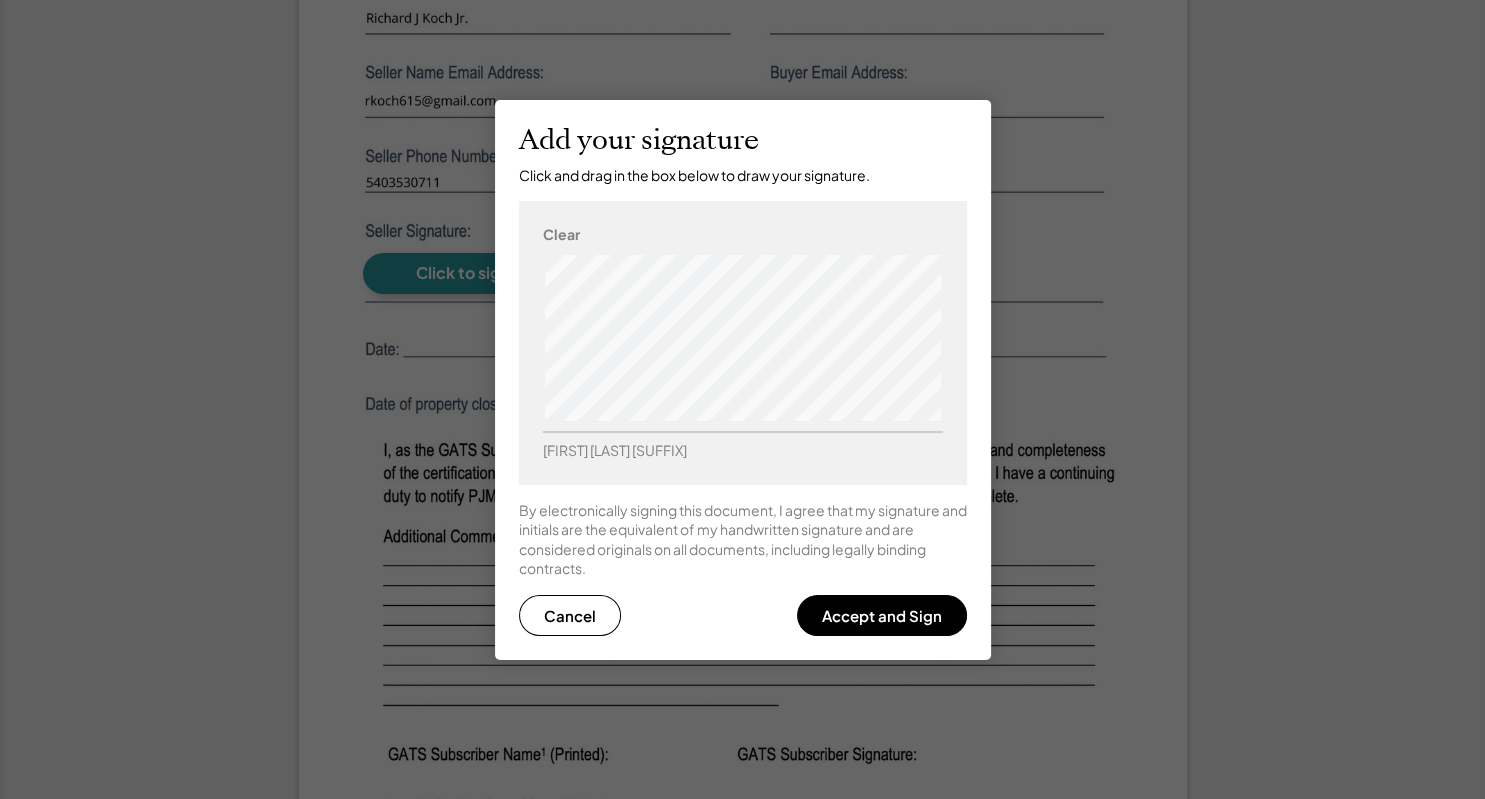 click on "Clear" at bounding box center [561, 235] 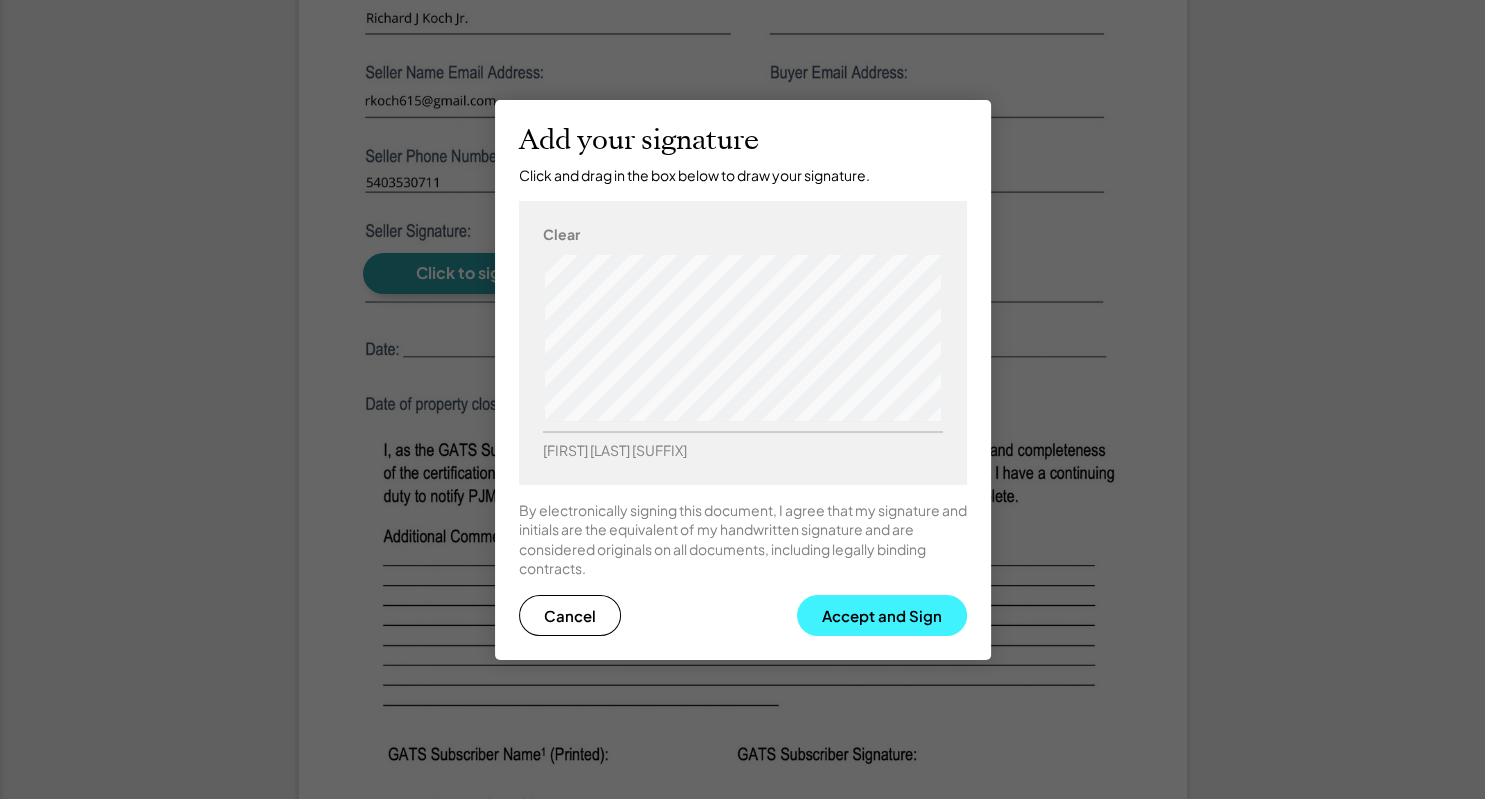click on "Accept and Sign" at bounding box center [882, 615] 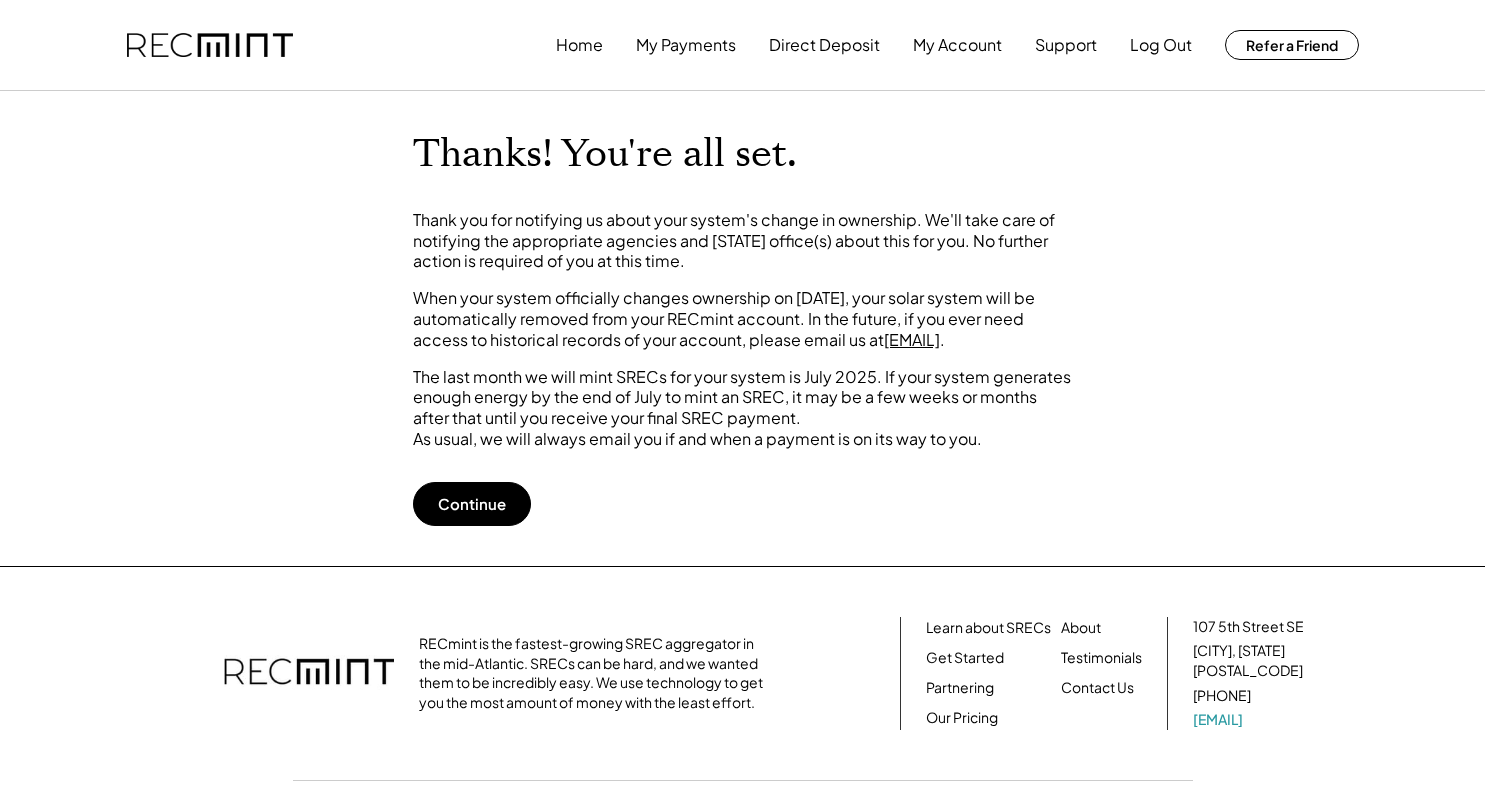 scroll, scrollTop: 0, scrollLeft: 0, axis: both 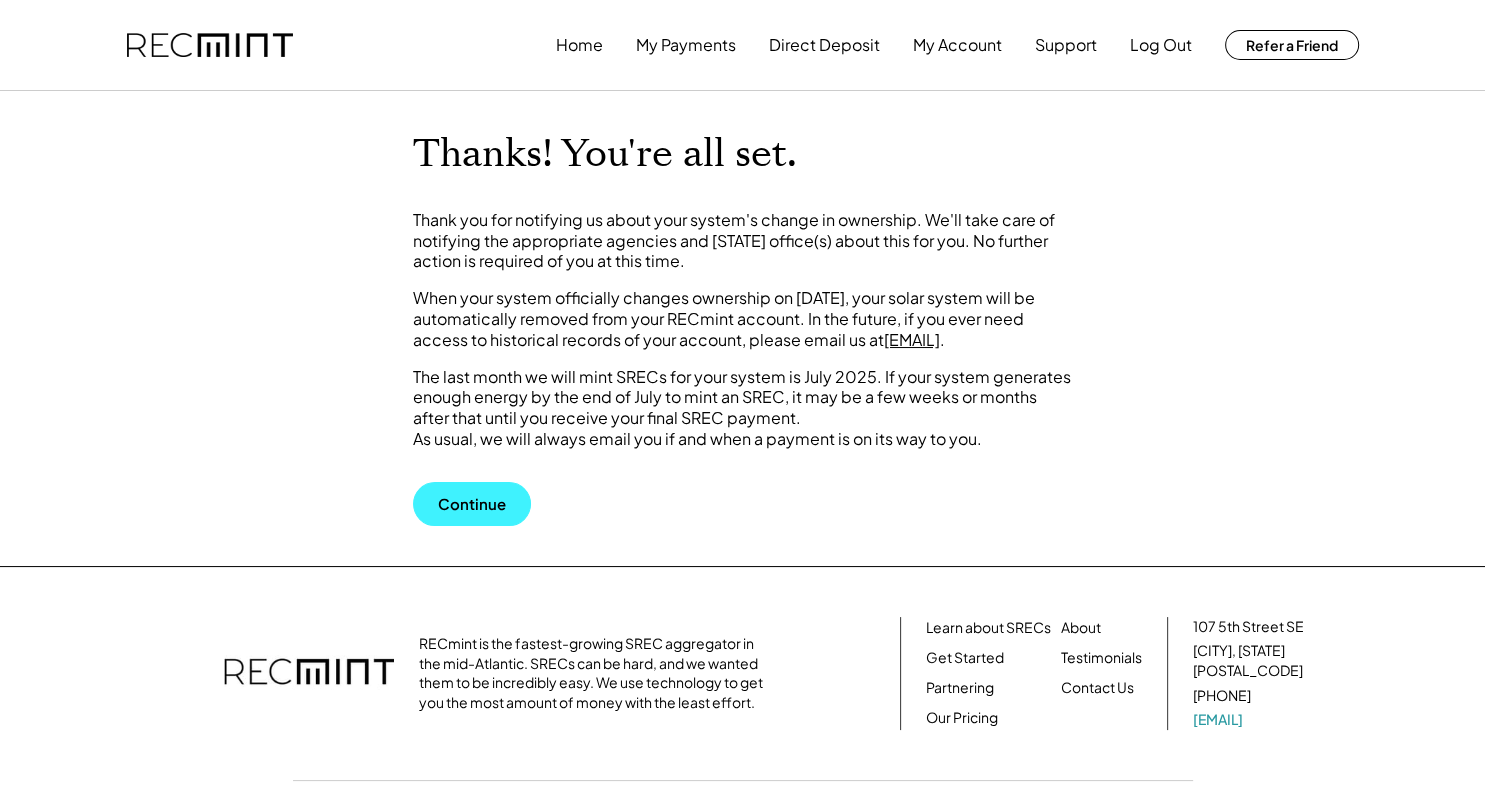 click on "Continue" at bounding box center [472, 504] 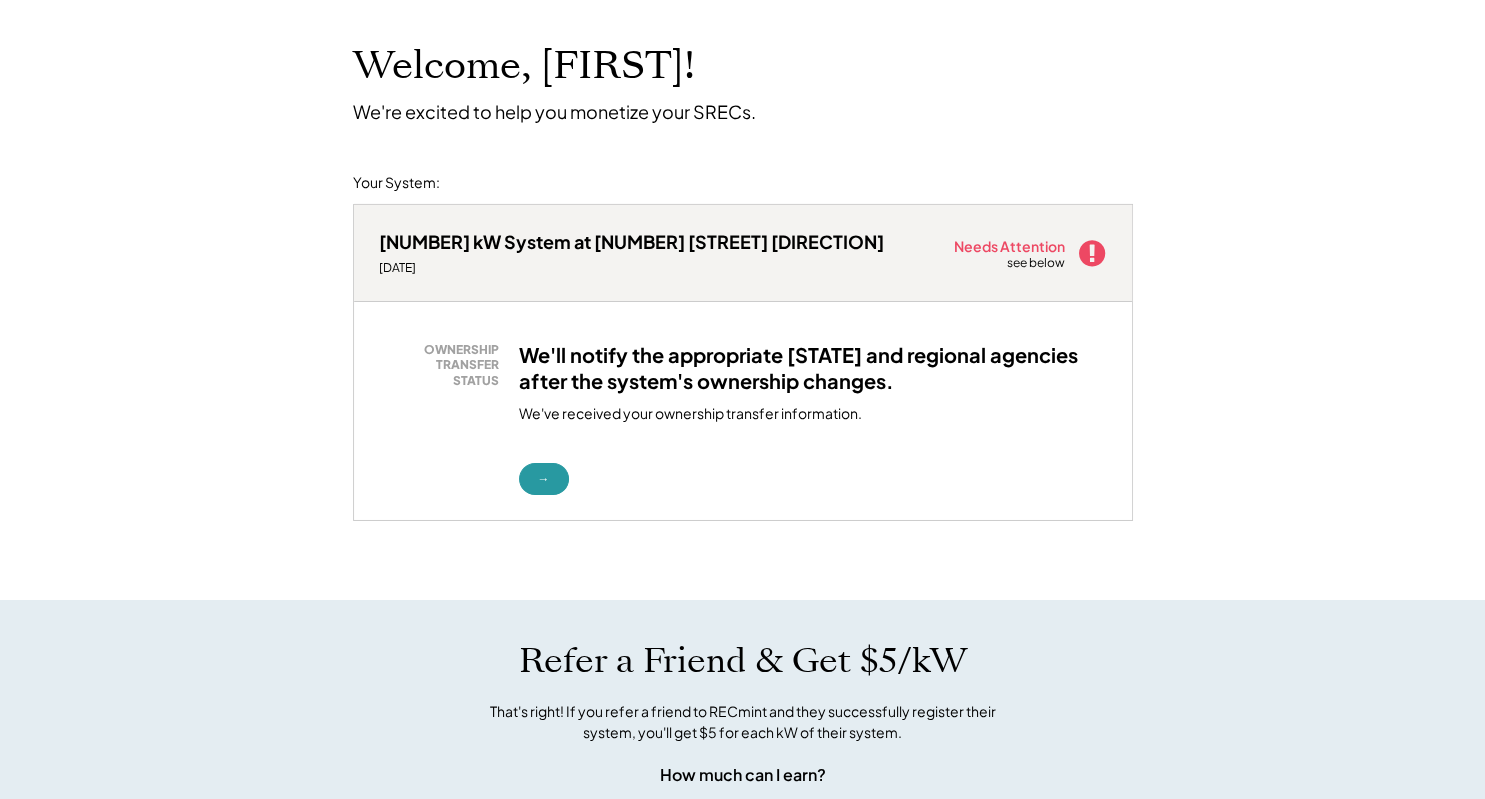 scroll, scrollTop: 104, scrollLeft: 0, axis: vertical 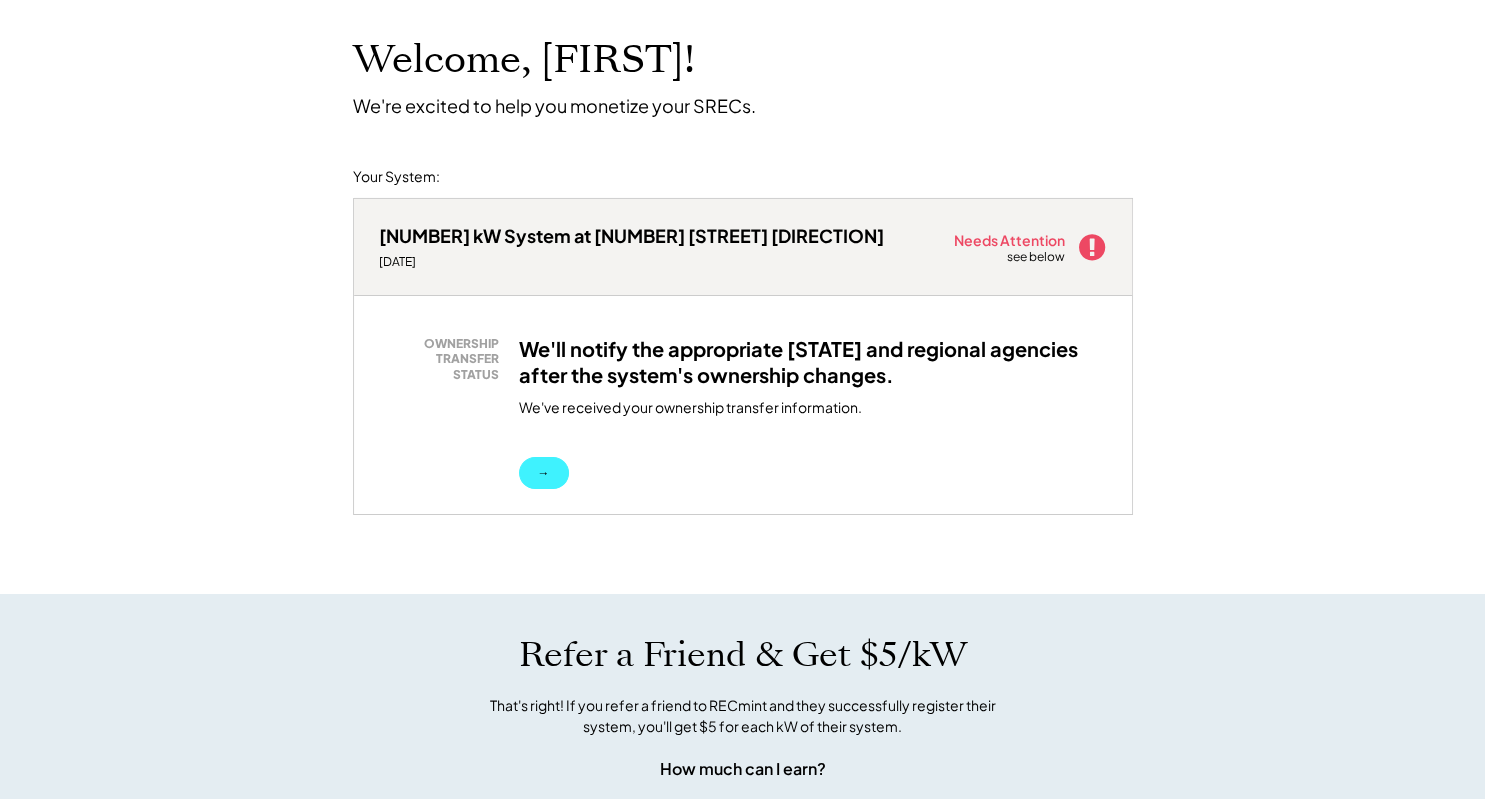 click on "→" at bounding box center [544, 473] 